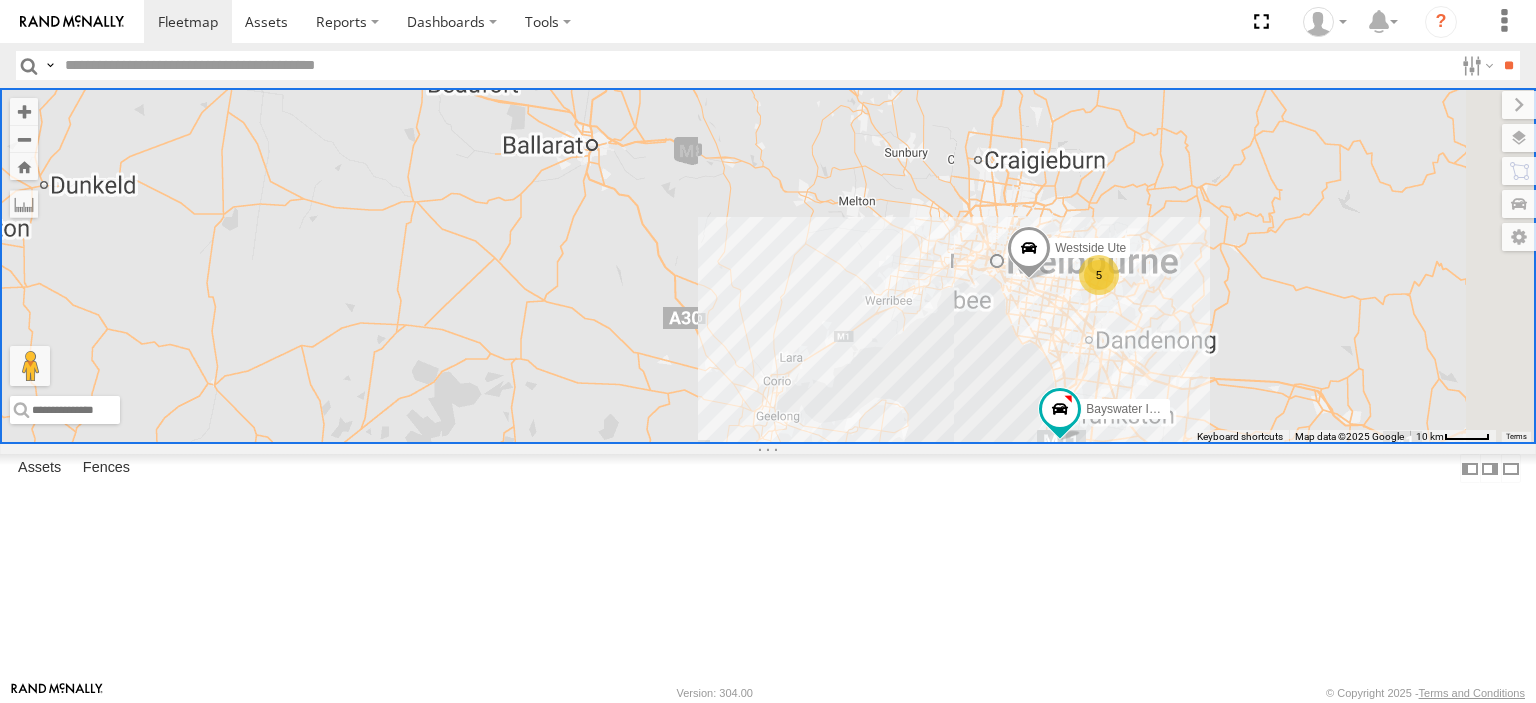 scroll, scrollTop: 0, scrollLeft: 0, axis: both 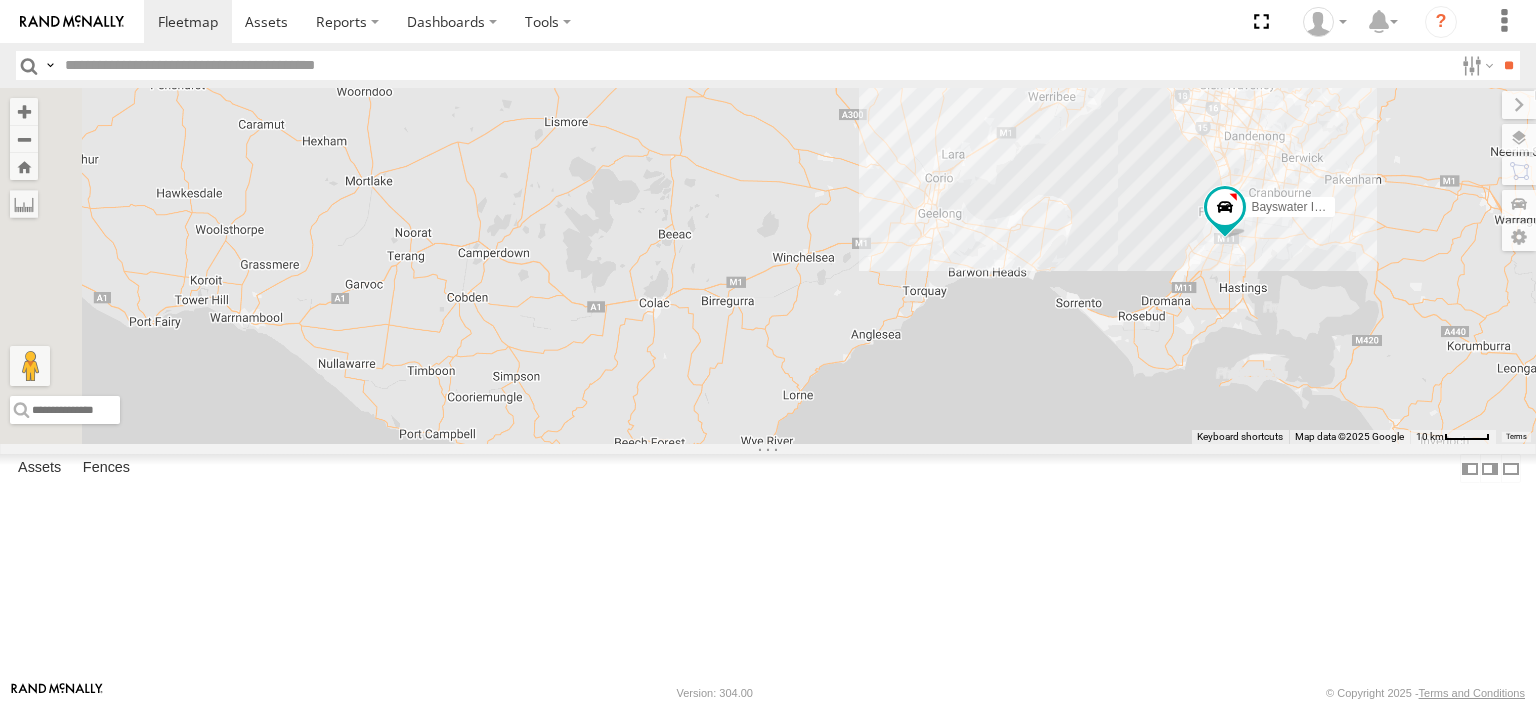 drag, startPoint x: 942, startPoint y: 520, endPoint x: 1042, endPoint y: 316, distance: 227.19154 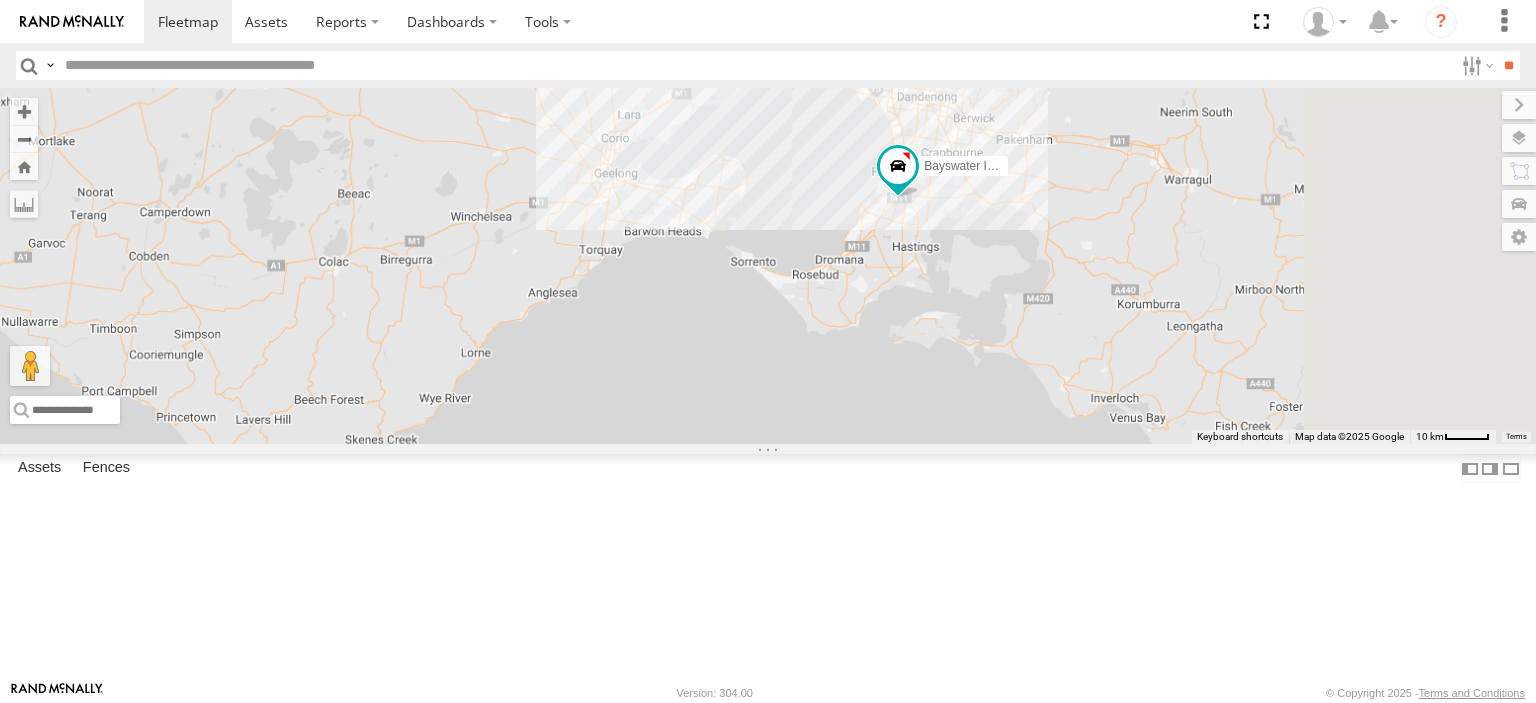 drag, startPoint x: 1257, startPoint y: 419, endPoint x: 922, endPoint y: 389, distance: 336.3406 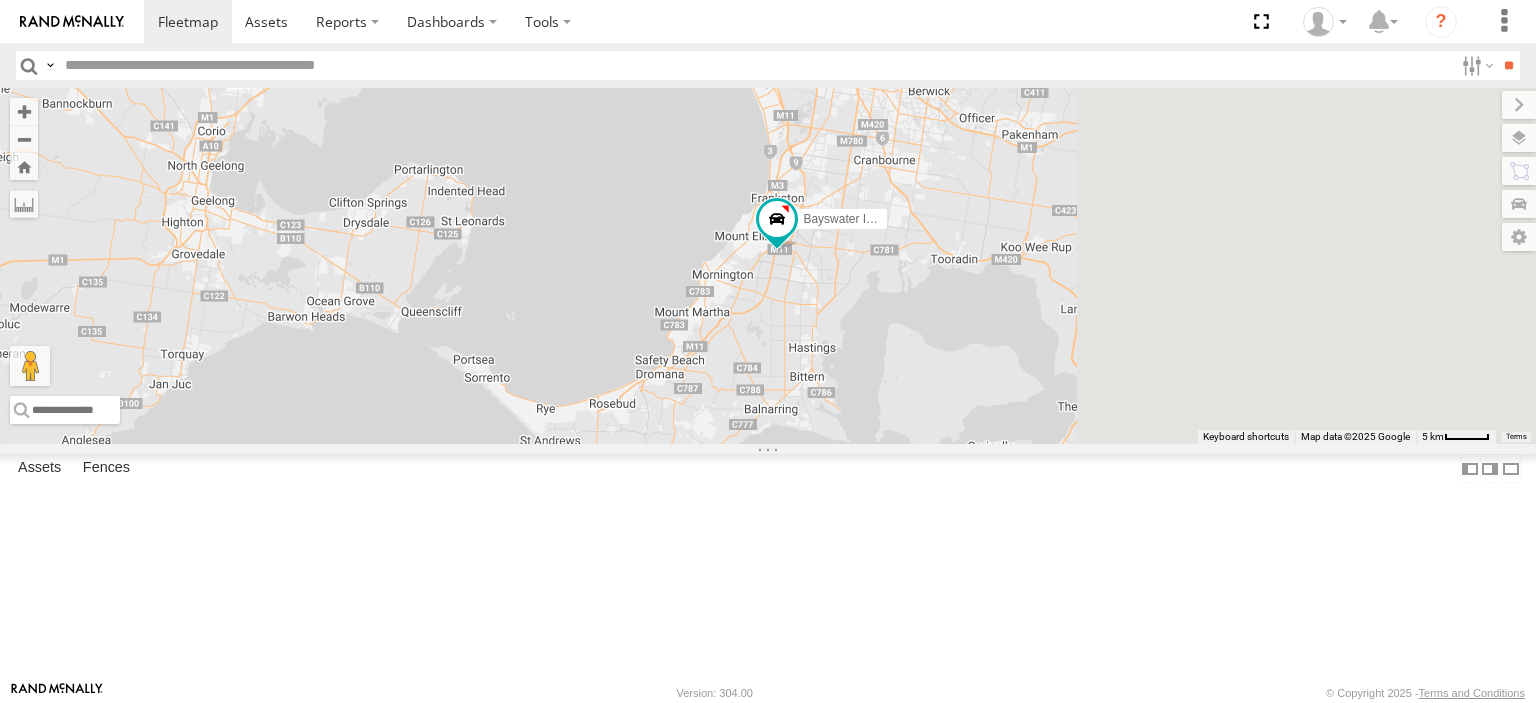 drag, startPoint x: 1273, startPoint y: 310, endPoint x: 992, endPoint y: 423, distance: 302.8696 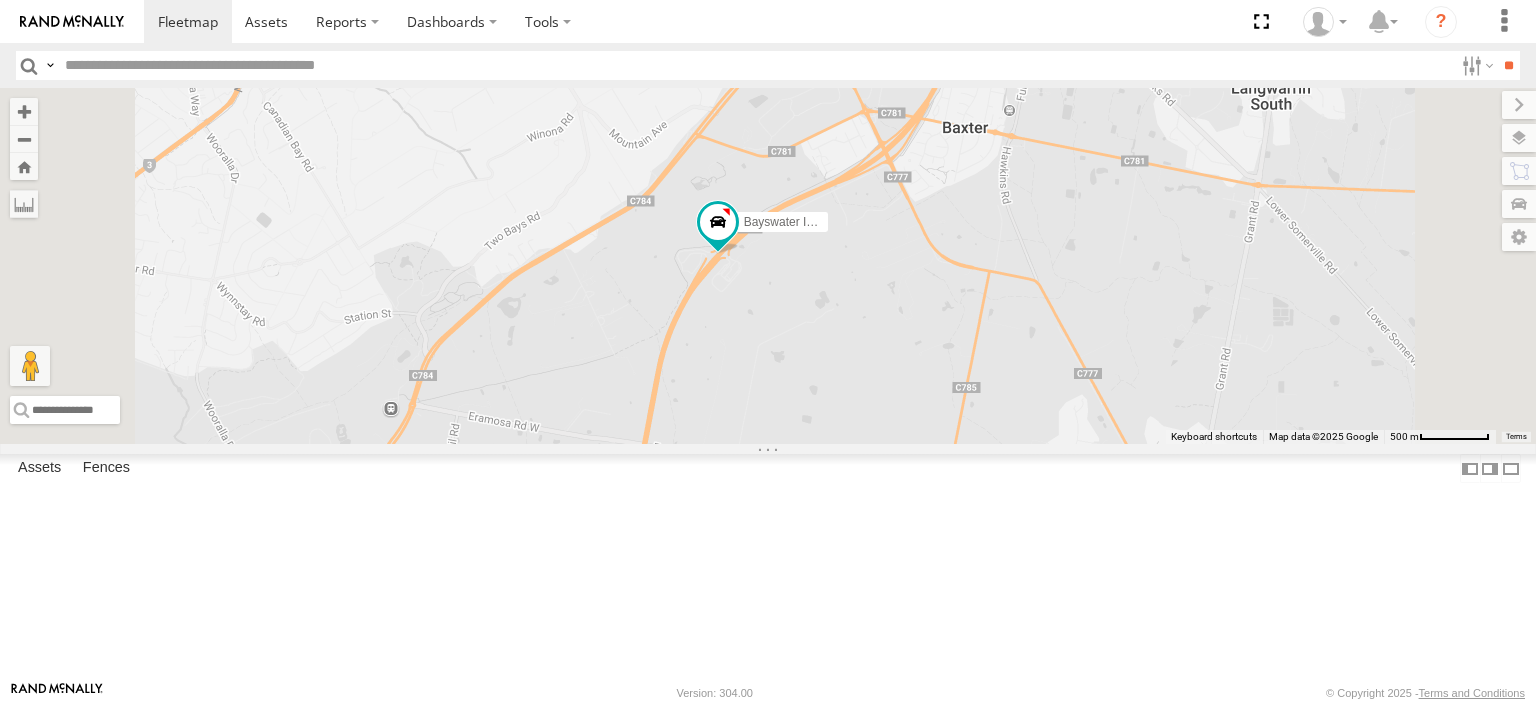 drag, startPoint x: 1100, startPoint y: 307, endPoint x: 1021, endPoint y: 495, distance: 203.92401 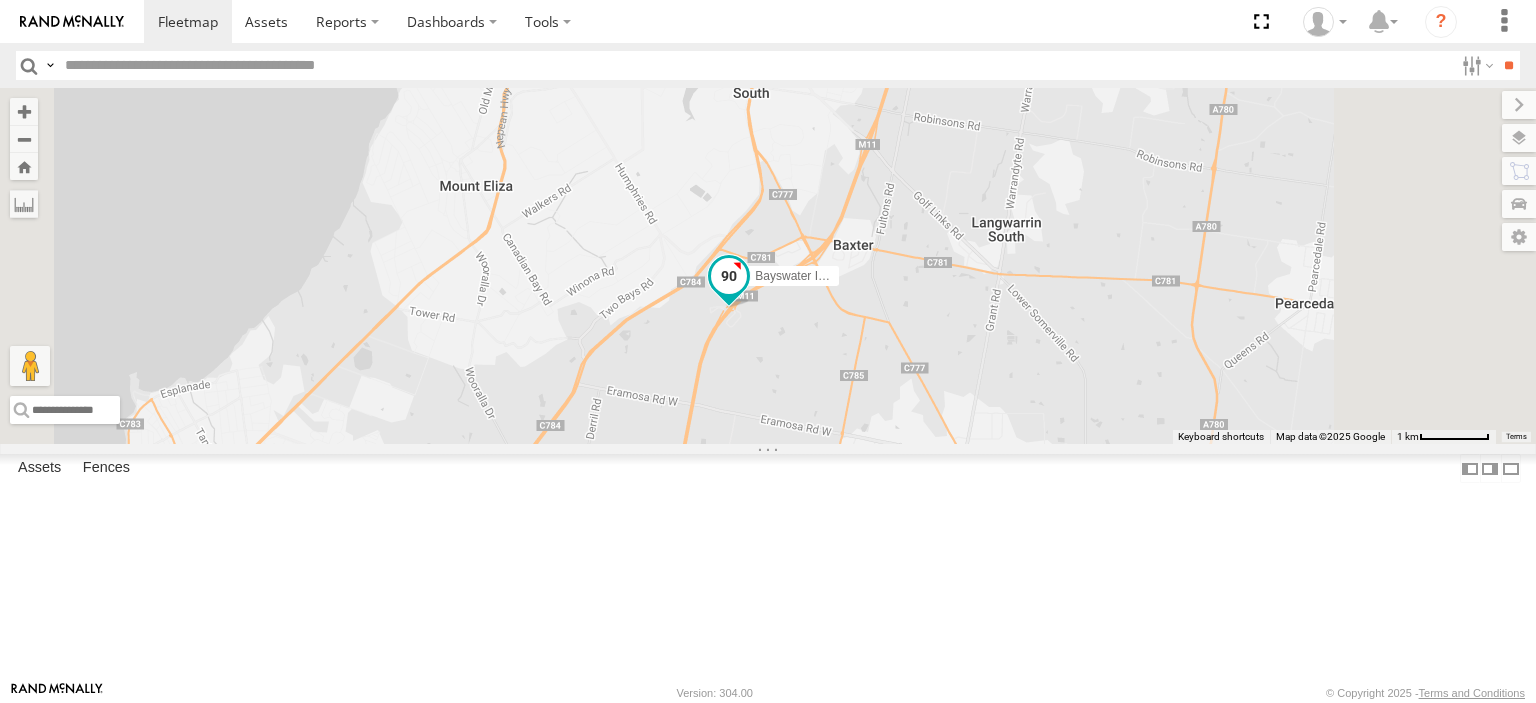 drag, startPoint x: 1044, startPoint y: 360, endPoint x: 996, endPoint y: 490, distance: 138.57849 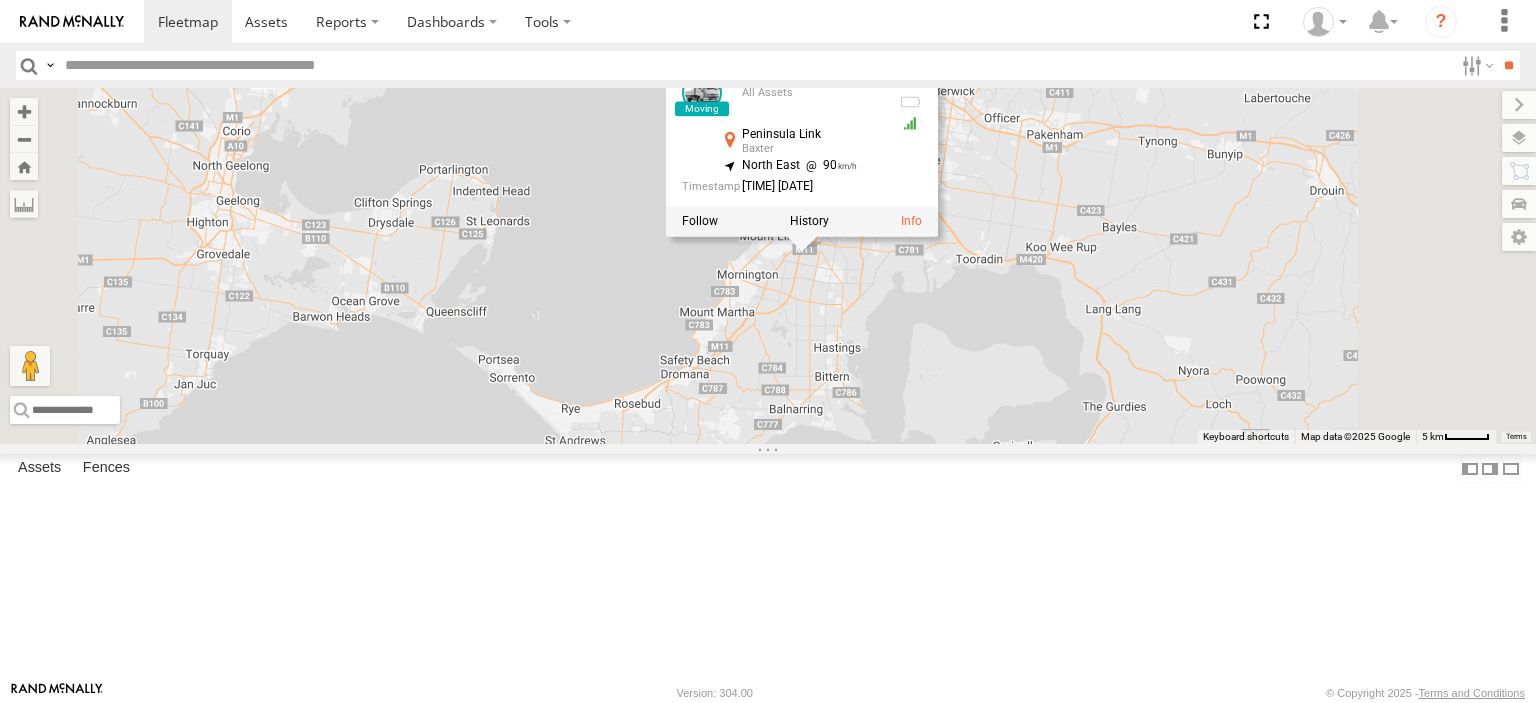 click on "Westside Ute Bayswater Isuzu FRR Bayswater Isuzu FRR All Assets Peninsula Link Baxter -38.20372 ,  145.13546 North East 90 11:45:42 05/08/2025" at bounding box center [768, 266] 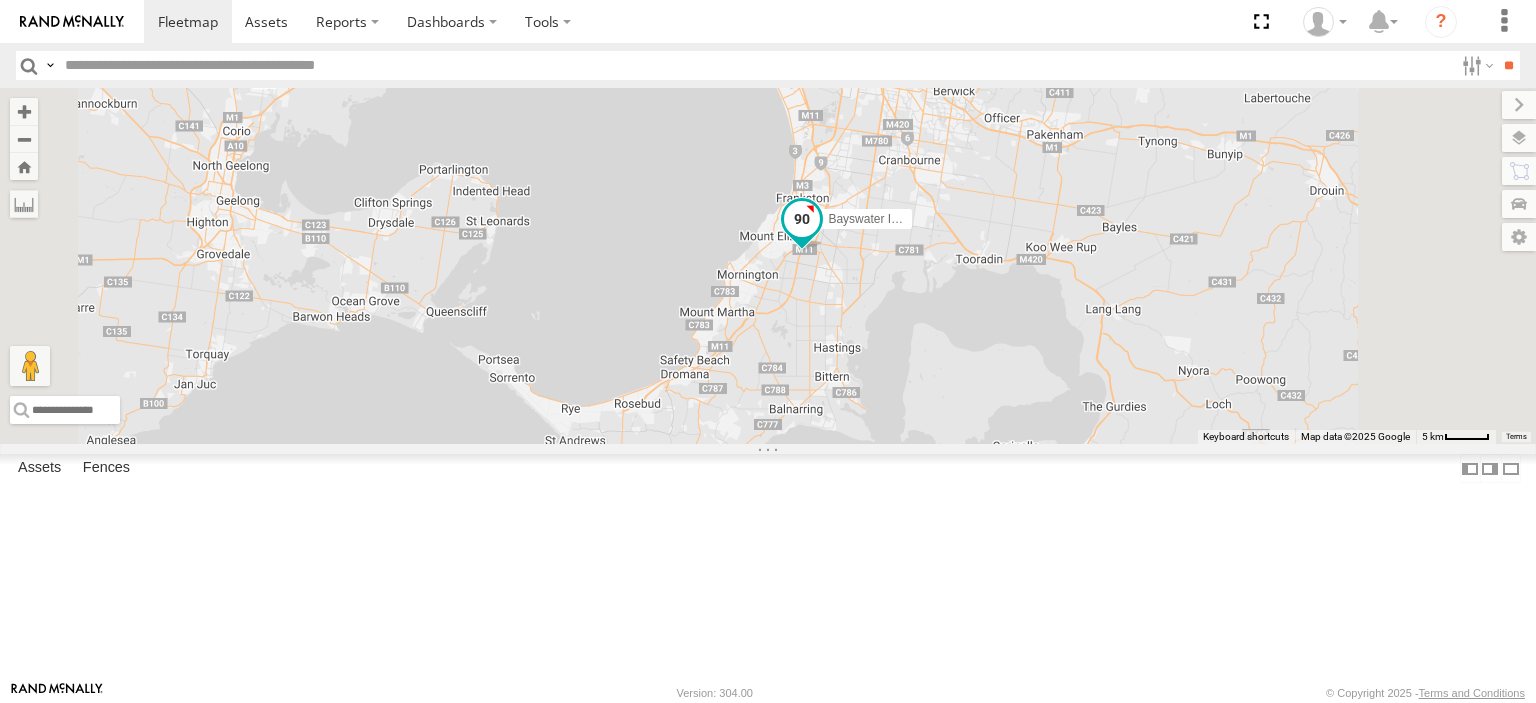 click at bounding box center (802, 219) 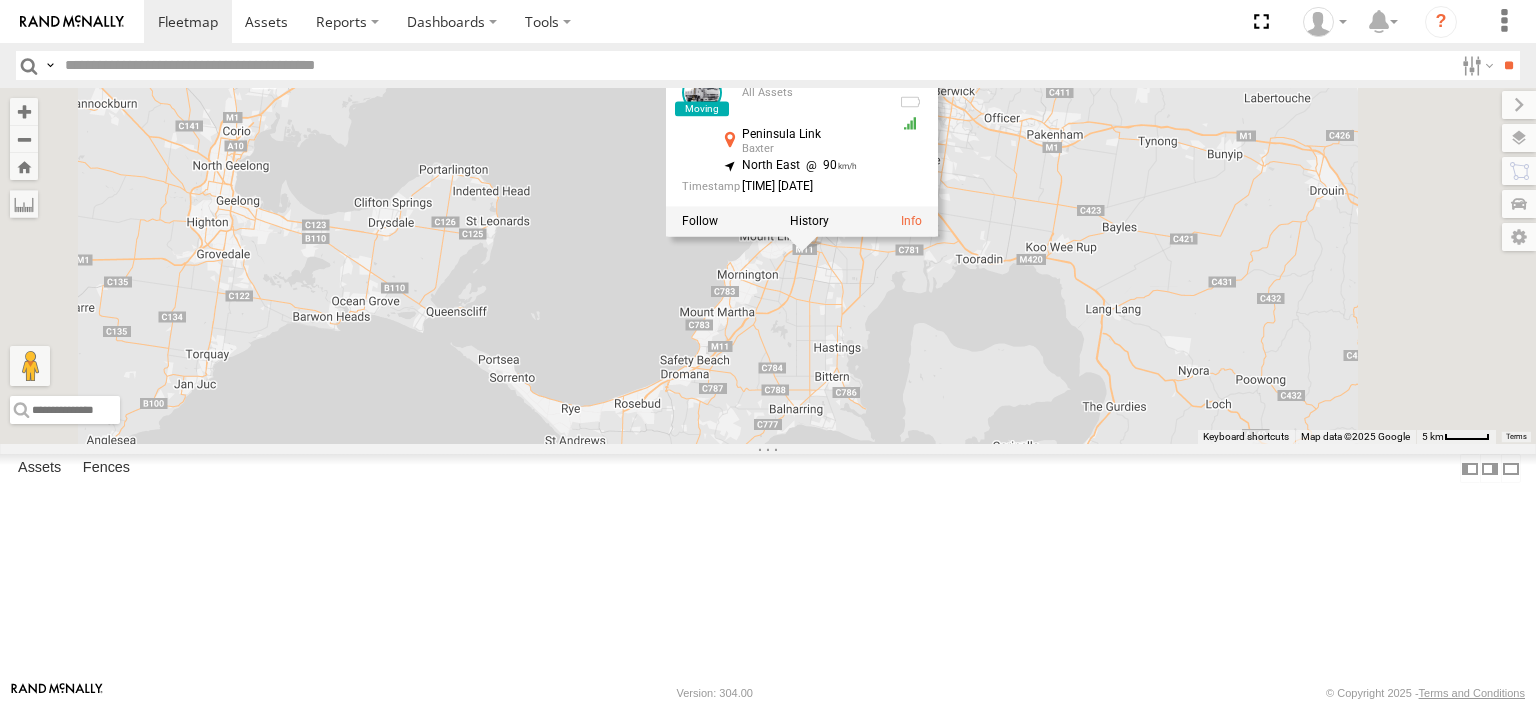 click at bounding box center (802, 221) 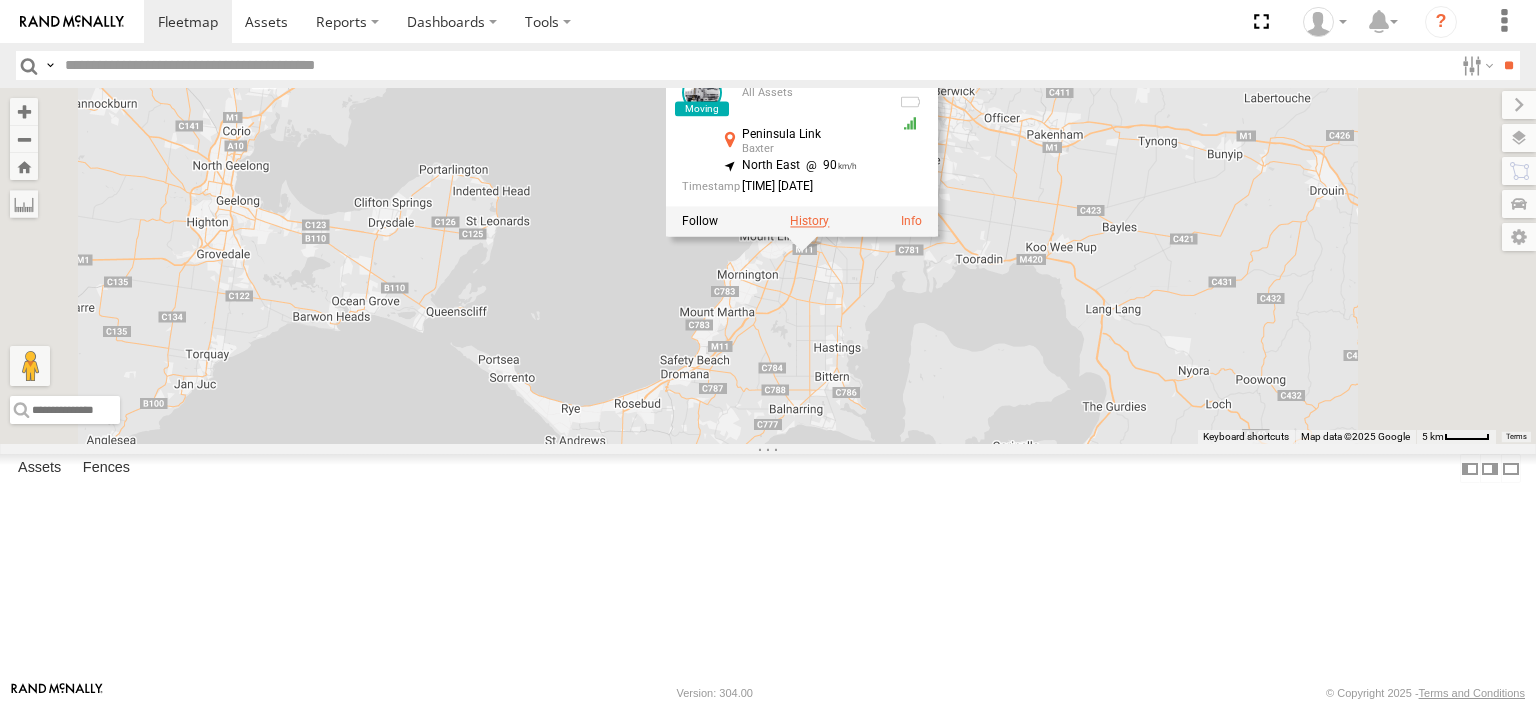 click at bounding box center (809, 221) 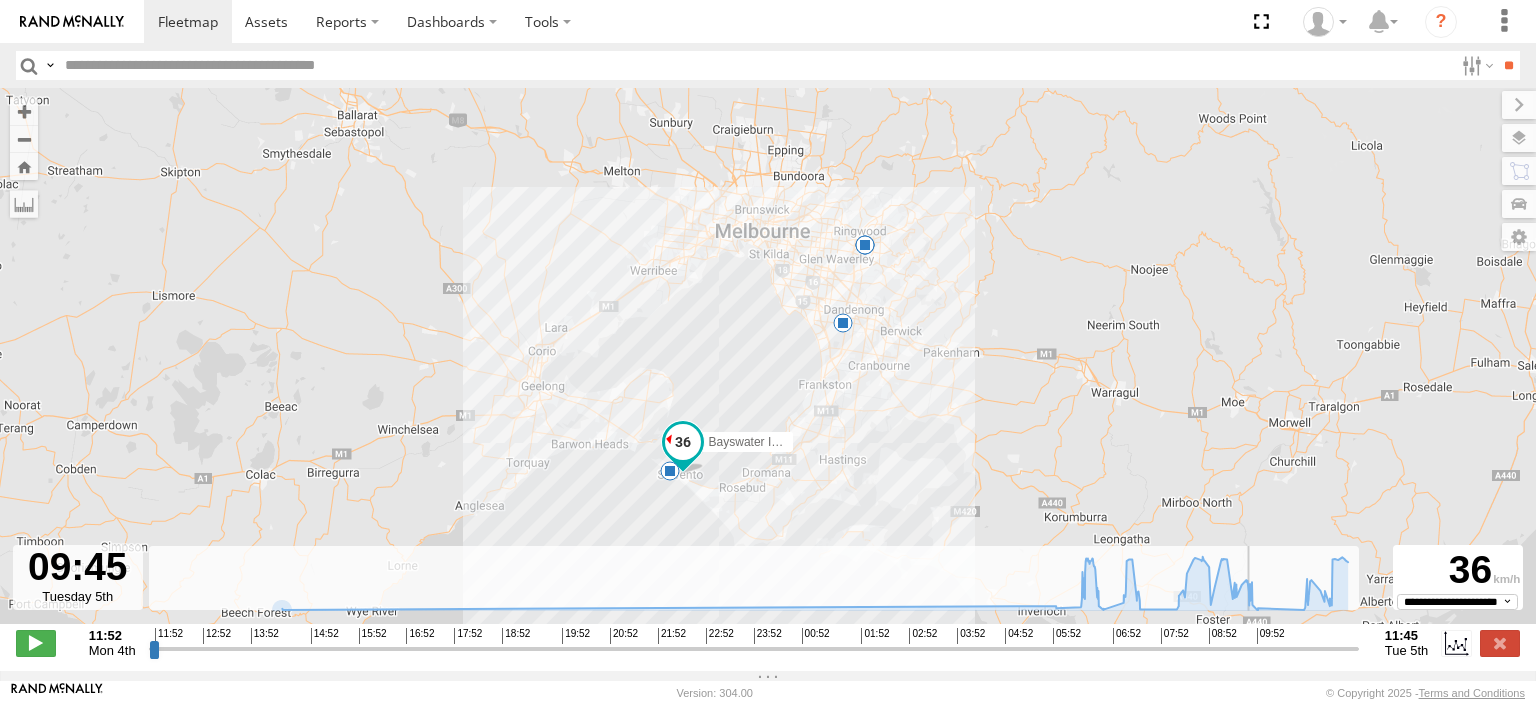 drag, startPoint x: 154, startPoint y: 663, endPoint x: 1252, endPoint y: 640, distance: 1098.2408 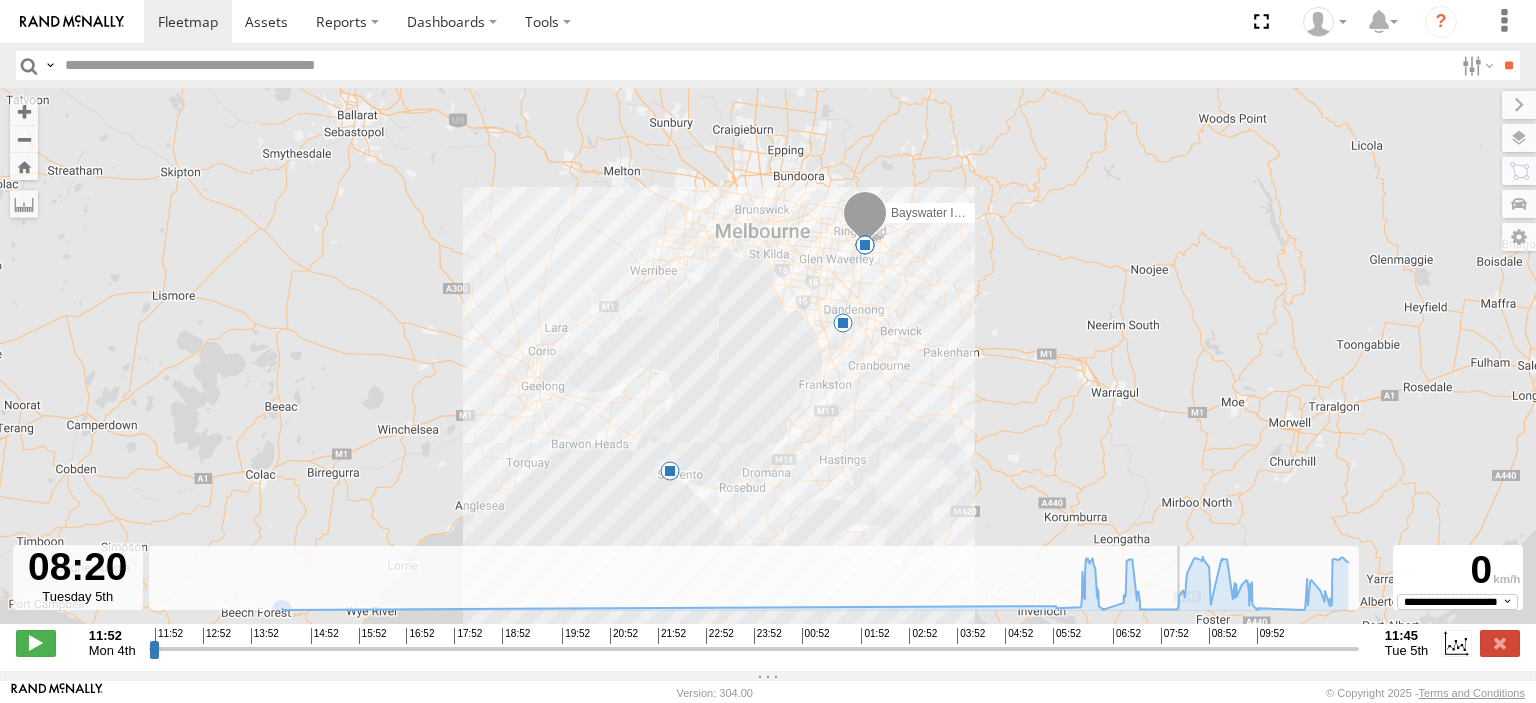 drag, startPoint x: 1257, startPoint y: 657, endPoint x: 1181, endPoint y: 629, distance: 80.99383 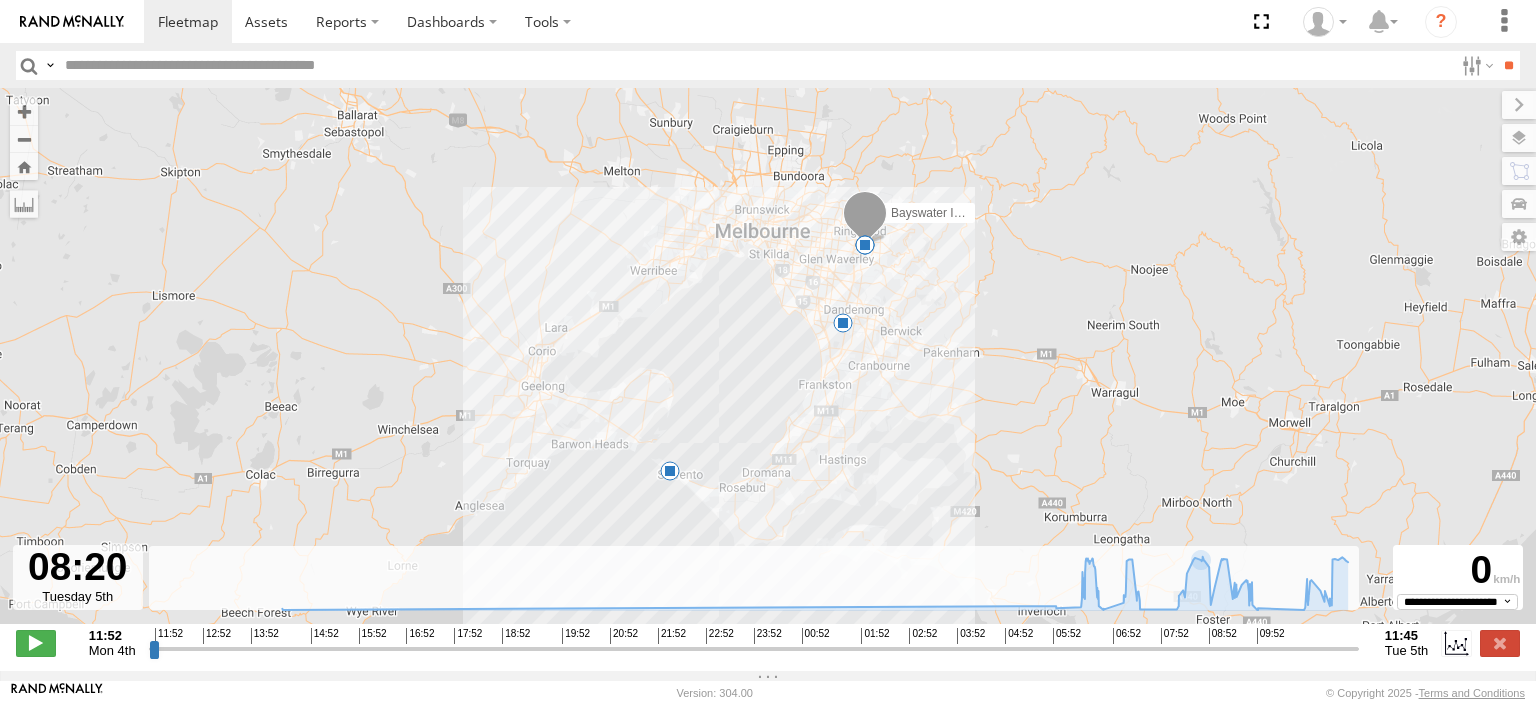 click at bounding box center (754, 648) 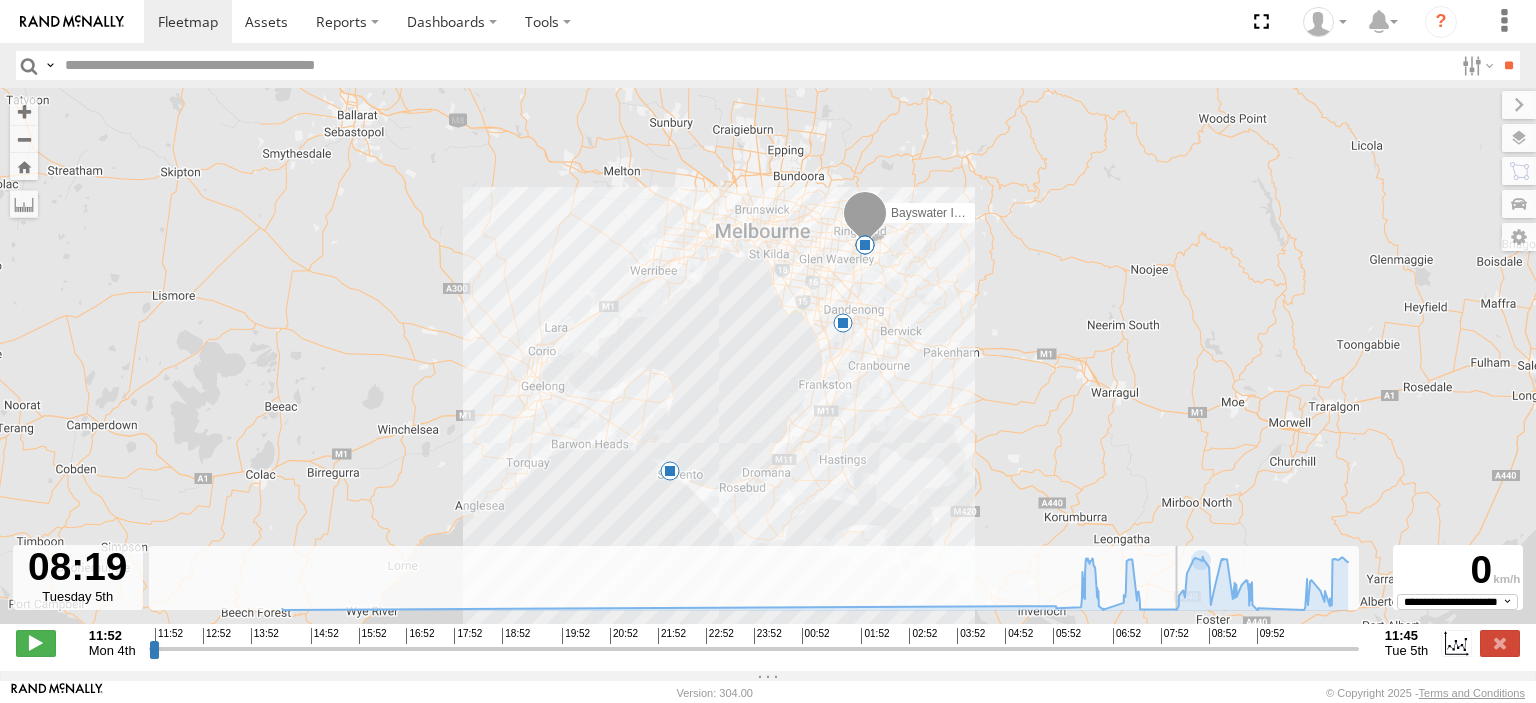 type on "**********" 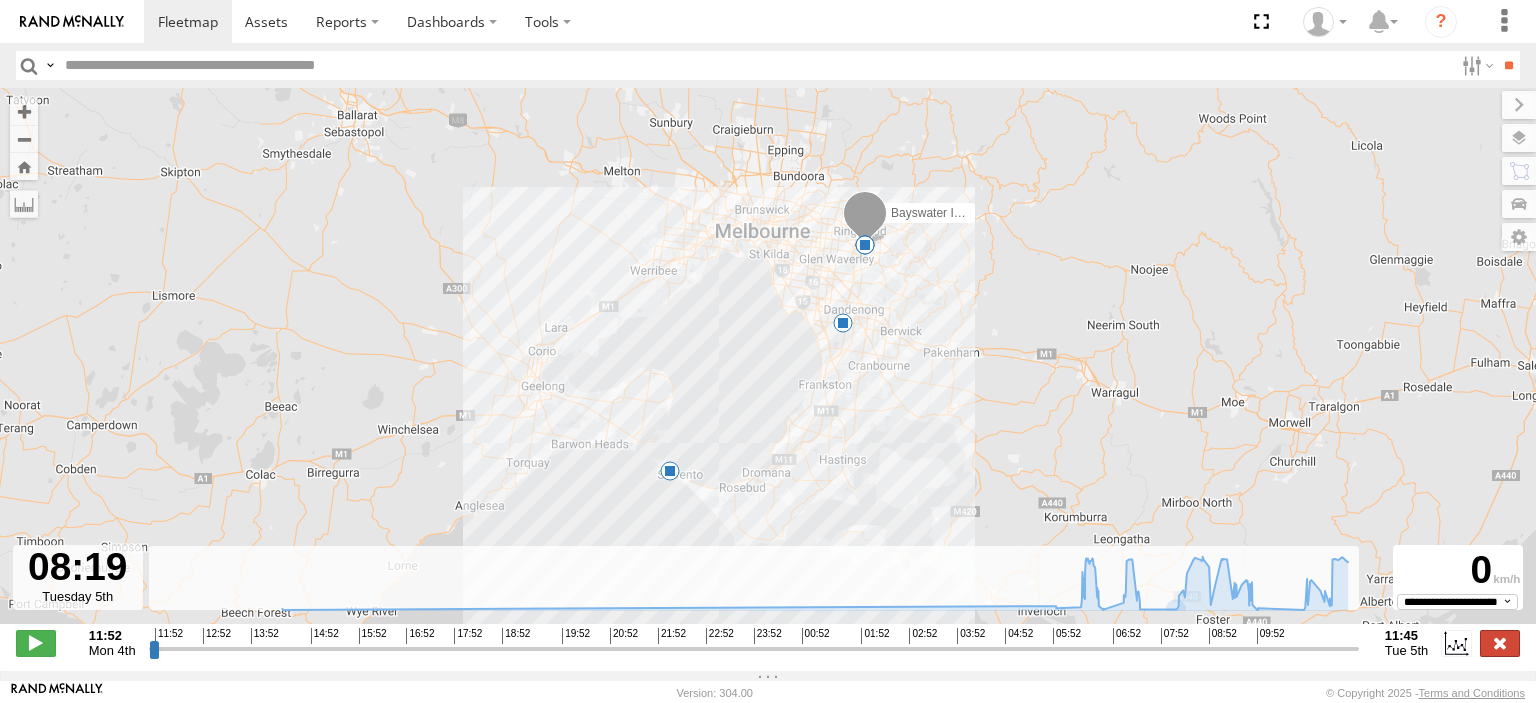 click at bounding box center [1500, 643] 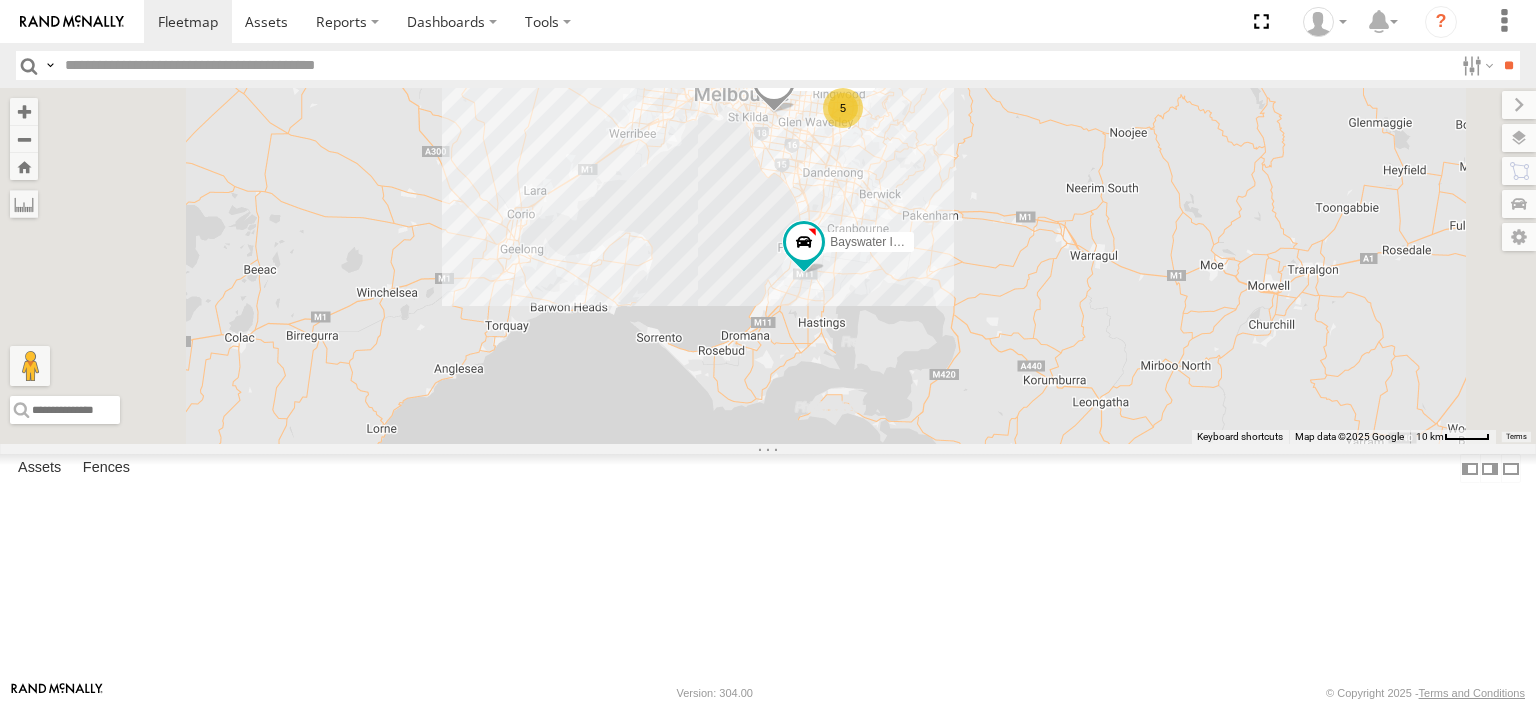 drag, startPoint x: 1062, startPoint y: 385, endPoint x: 1040, endPoint y: 510, distance: 126.921234 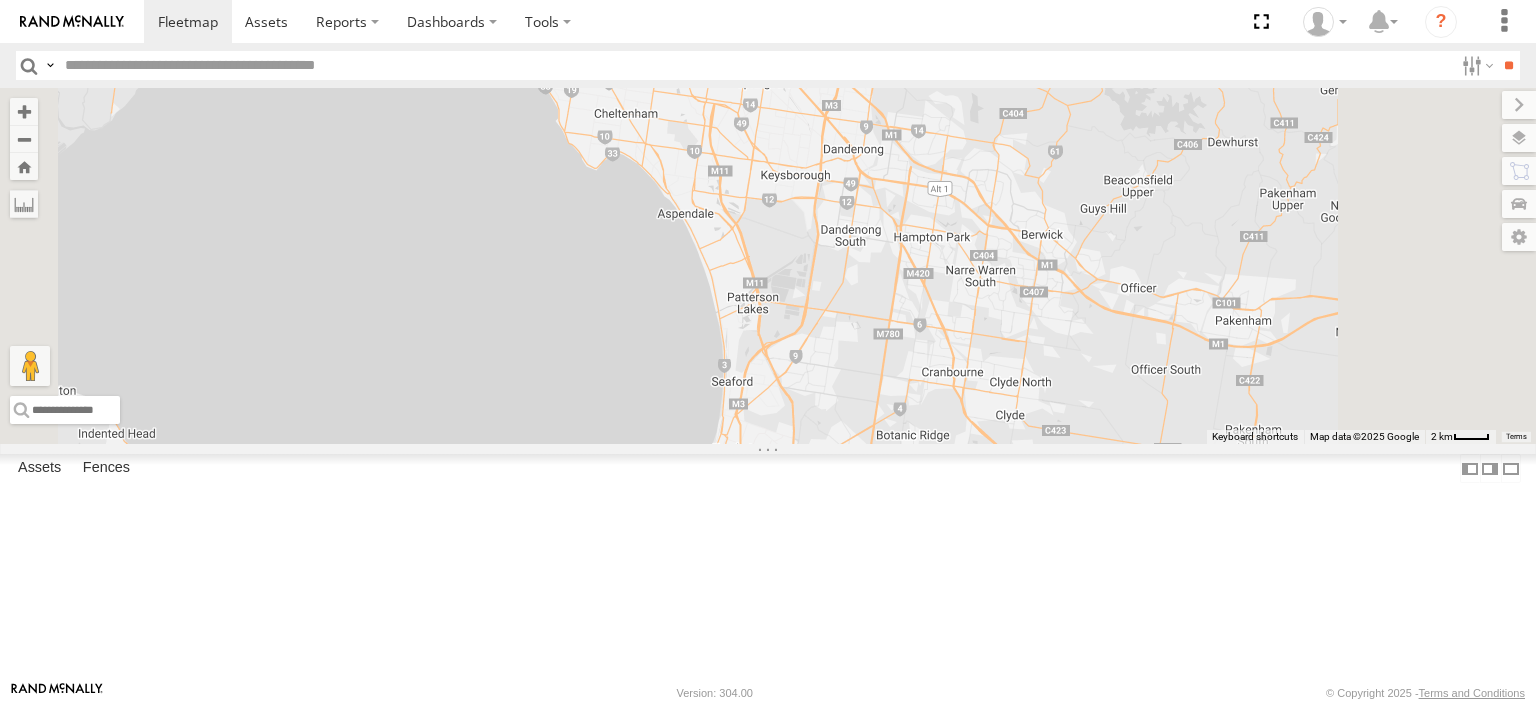 drag, startPoint x: 1102, startPoint y: 538, endPoint x: 1099, endPoint y: 401, distance: 137.03284 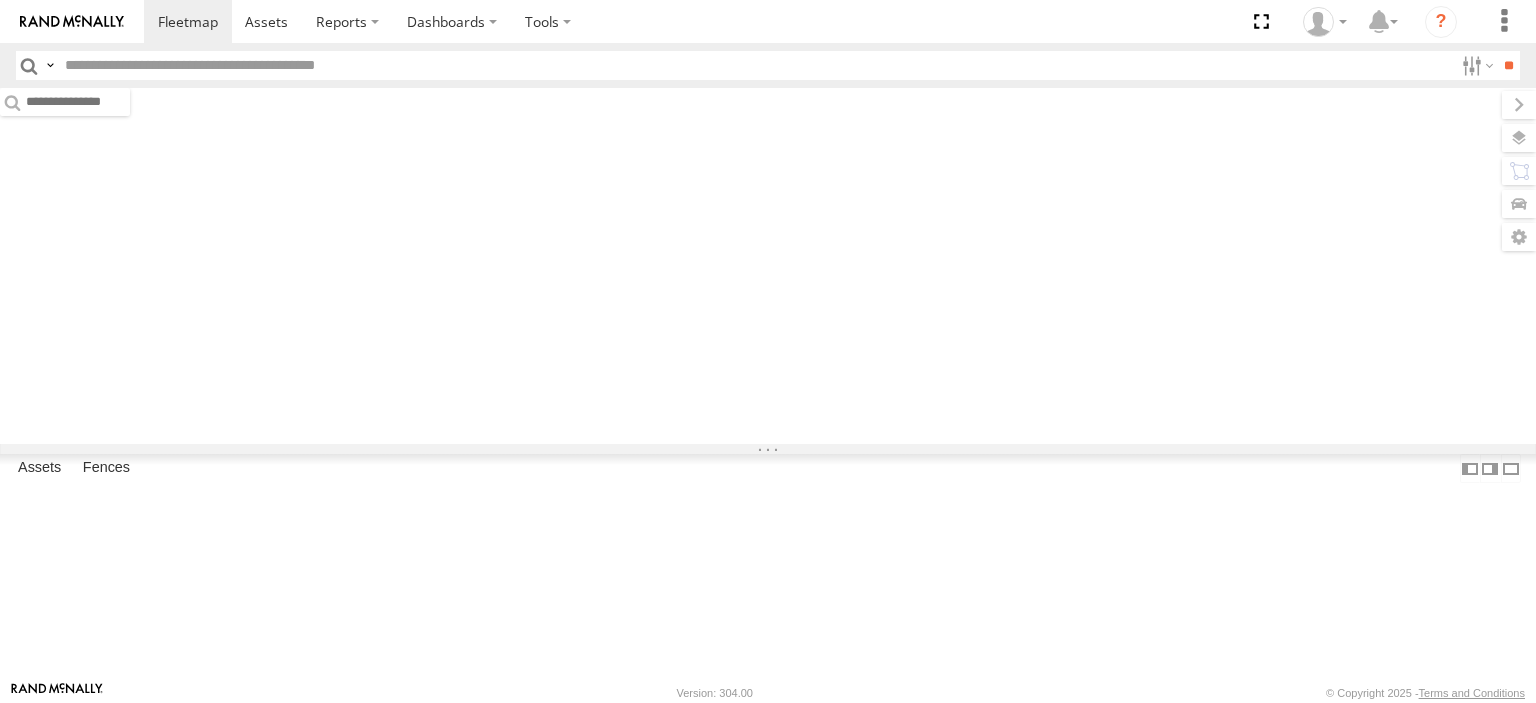 scroll, scrollTop: 0, scrollLeft: 0, axis: both 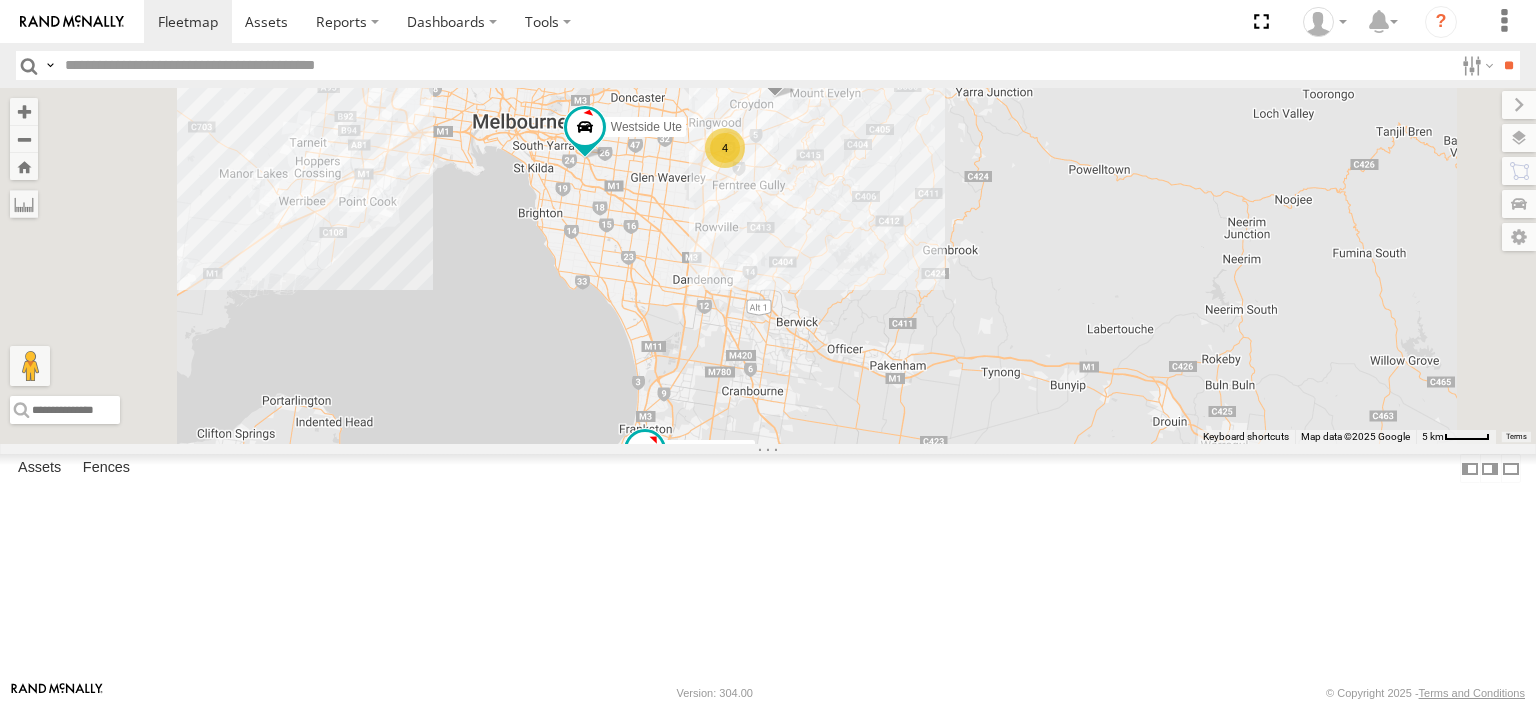 drag, startPoint x: 1124, startPoint y: 524, endPoint x: 1160, endPoint y: 339, distance: 188.47015 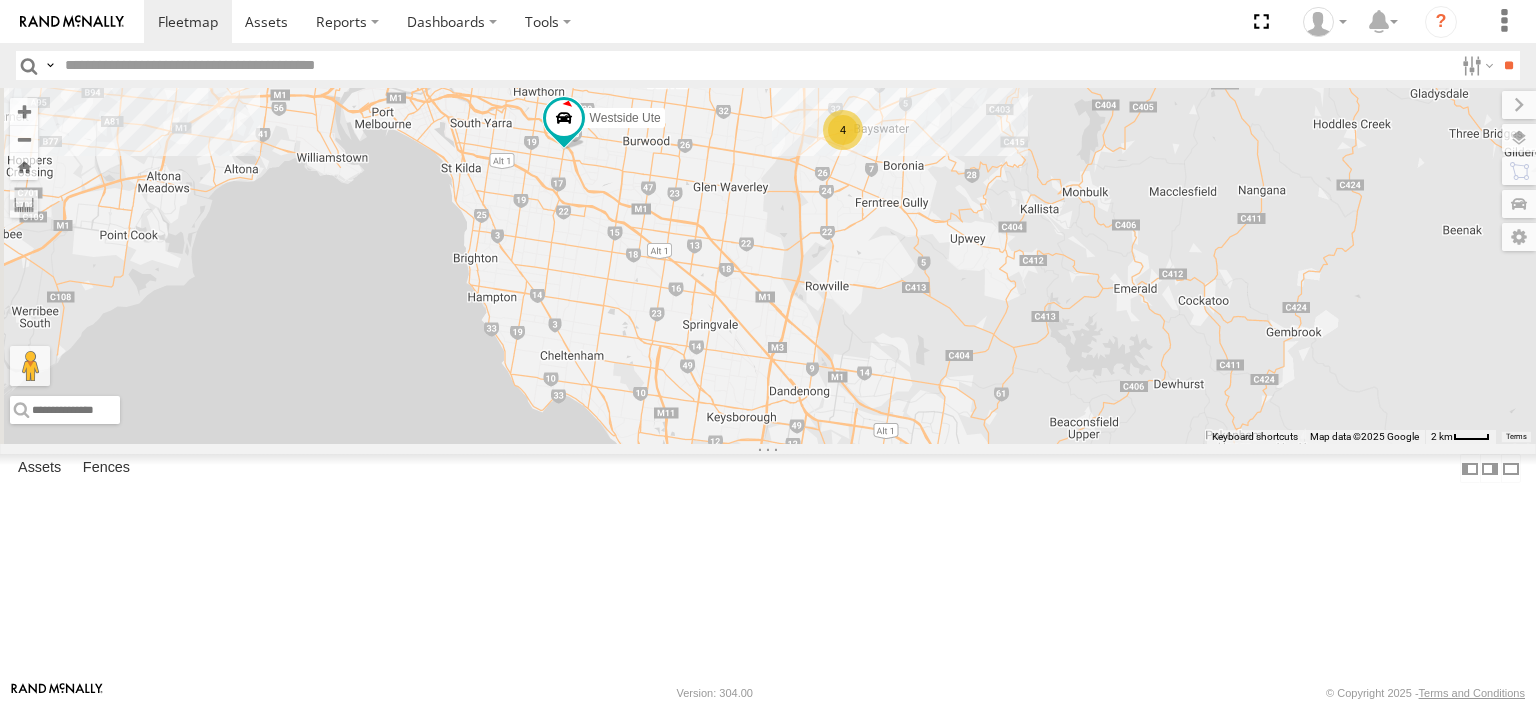 drag, startPoint x: 860, startPoint y: 280, endPoint x: 870, endPoint y: 375, distance: 95.524864 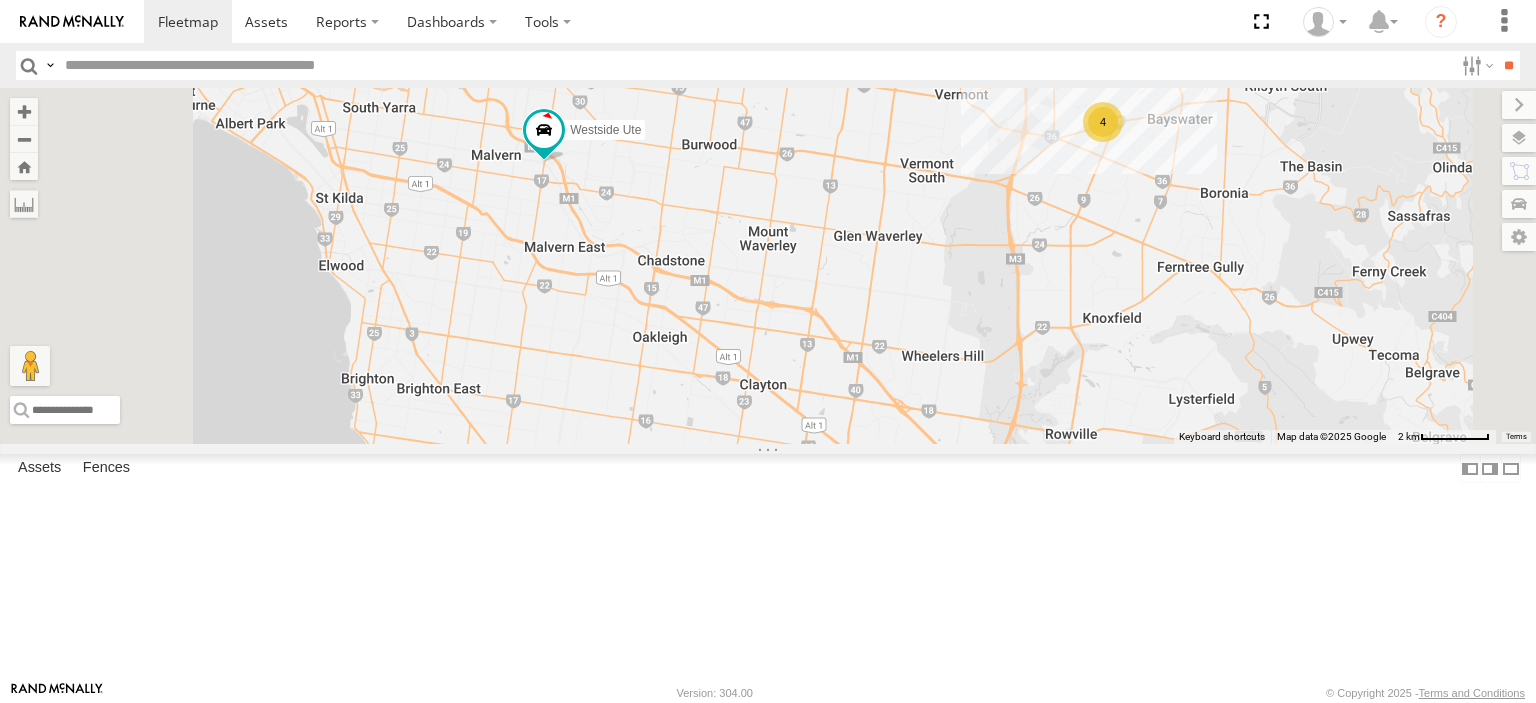 drag, startPoint x: 1059, startPoint y: 419, endPoint x: 958, endPoint y: 246, distance: 200.32474 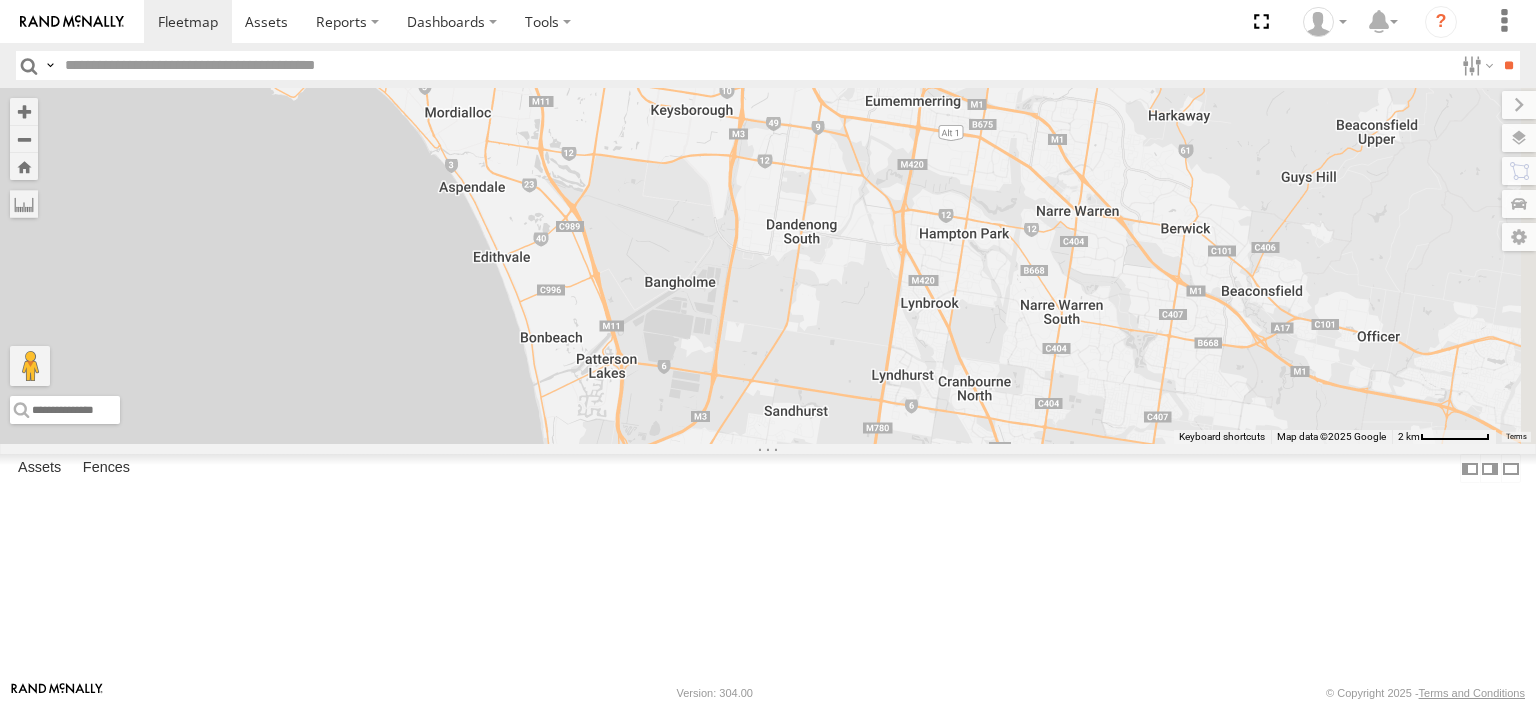 drag, startPoint x: 1082, startPoint y: 457, endPoint x: 1055, endPoint y: 143, distance: 315.1587 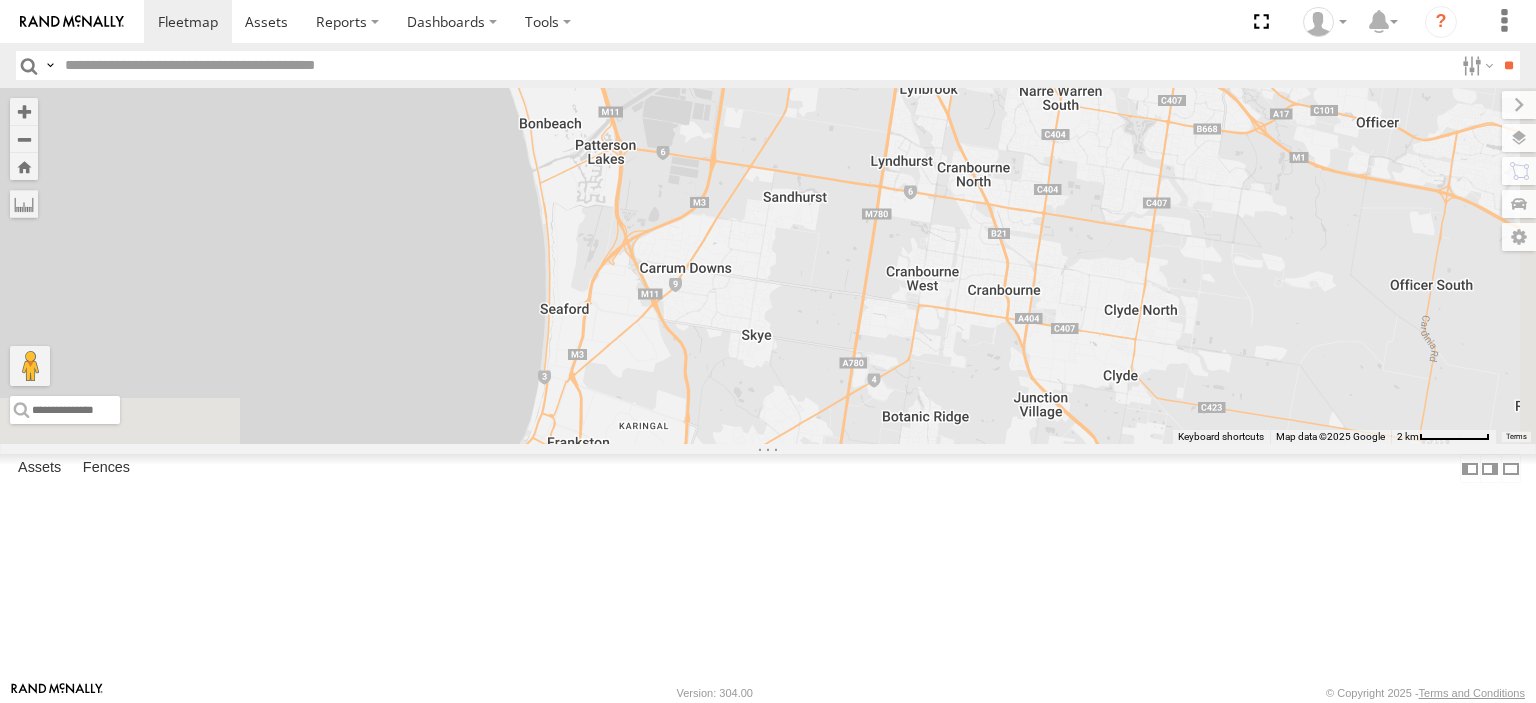 drag, startPoint x: 1043, startPoint y: 403, endPoint x: 1043, endPoint y: 223, distance: 180 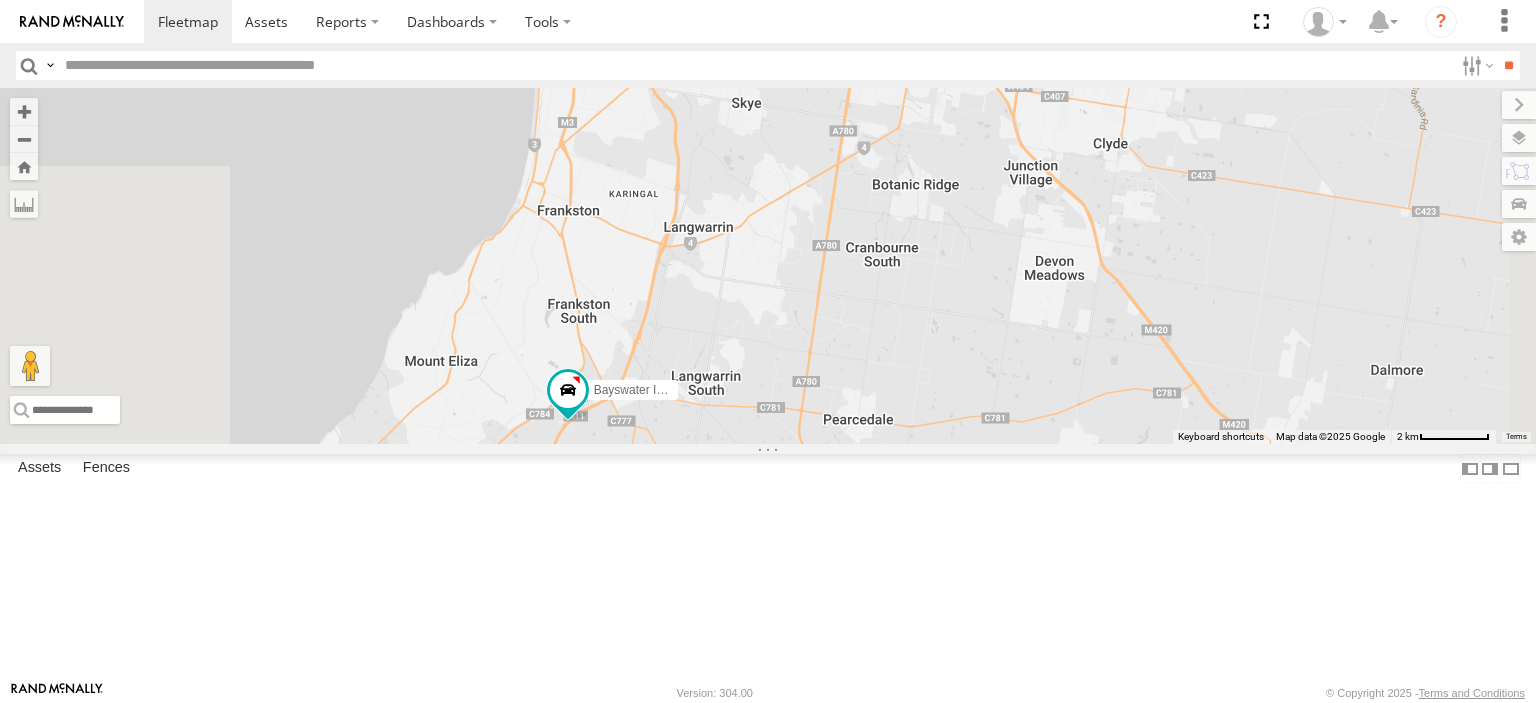 drag, startPoint x: 1048, startPoint y: 430, endPoint x: 1038, endPoint y: 190, distance: 240.20824 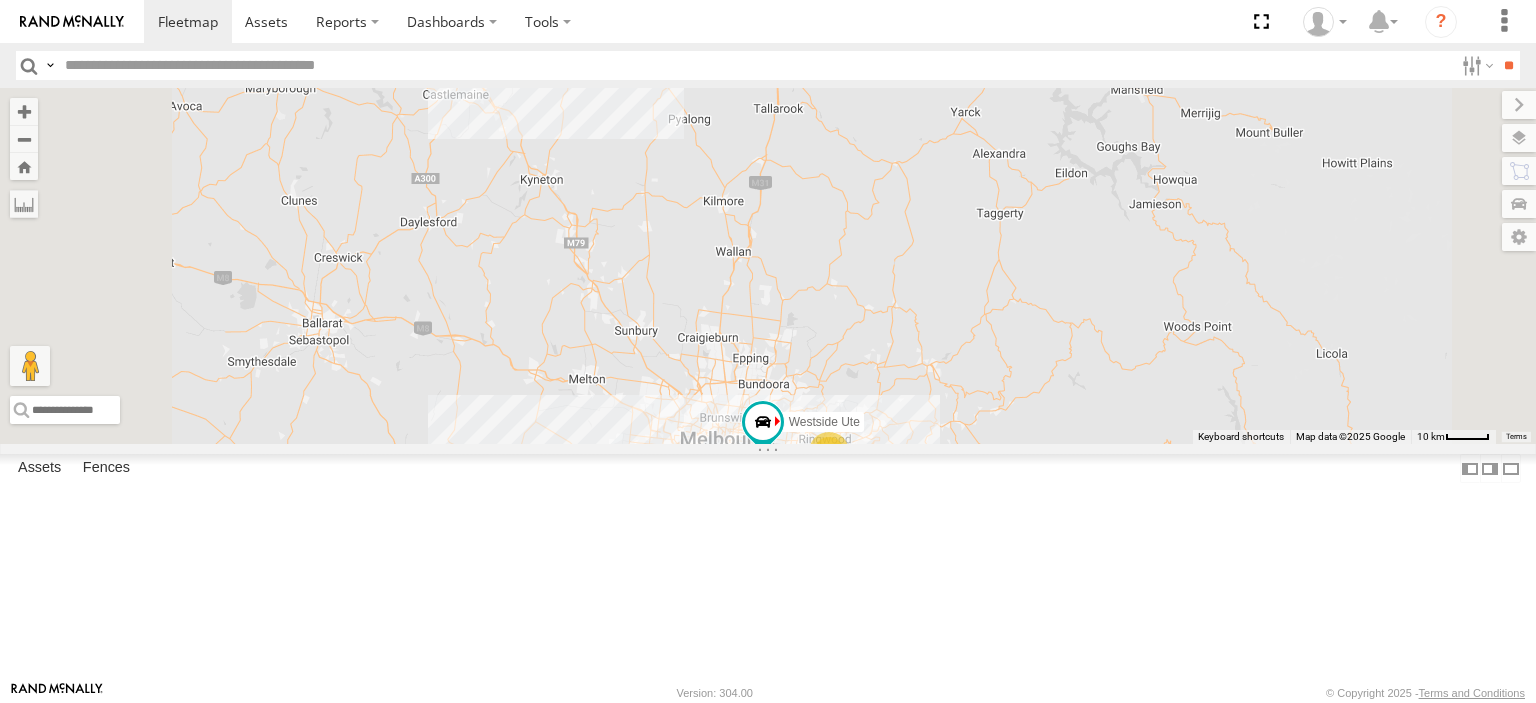 drag, startPoint x: 1157, startPoint y: 445, endPoint x: 1089, endPoint y: 197, distance: 257.15366 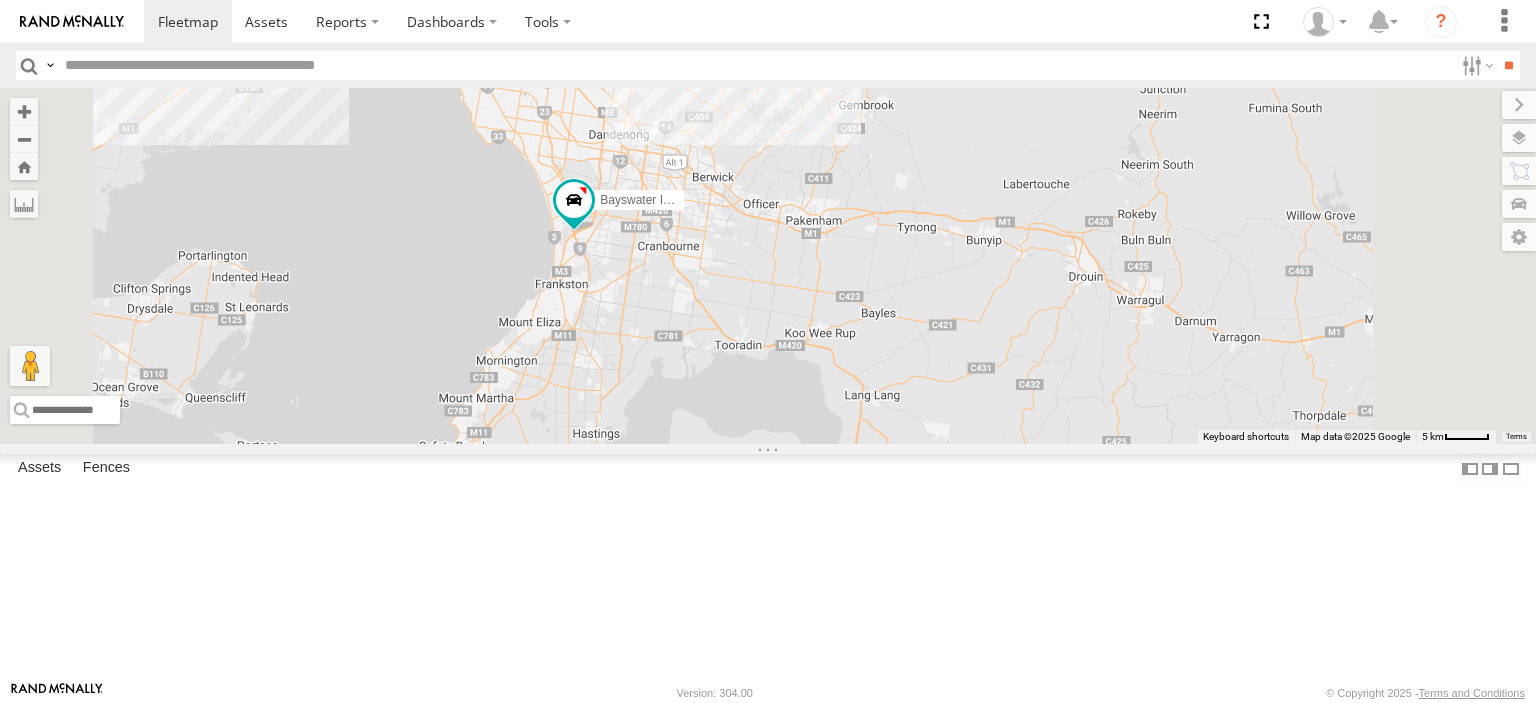 click on "Bayswater Isuzu FRR Westside Ute 4" at bounding box center (768, 266) 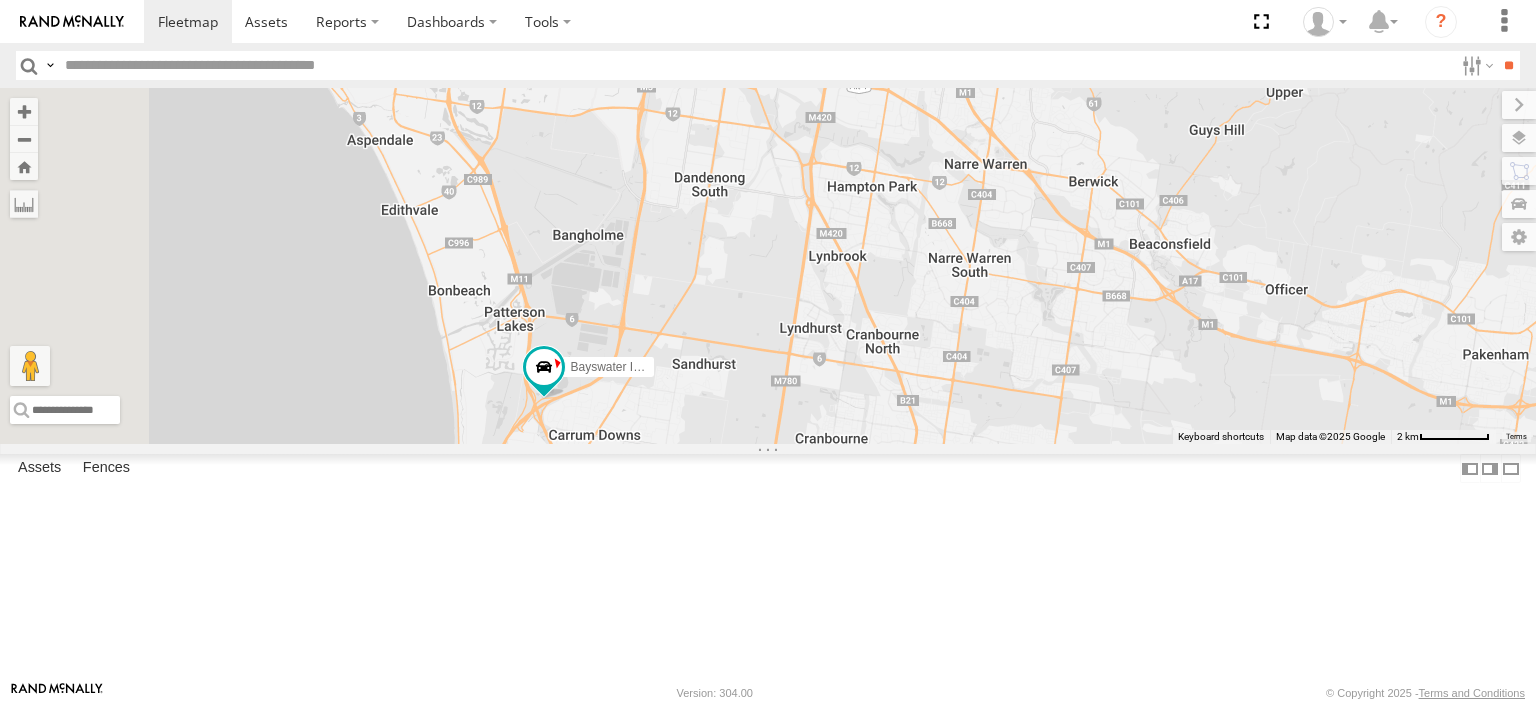 drag, startPoint x: 874, startPoint y: 278, endPoint x: 1188, endPoint y: 324, distance: 317.35153 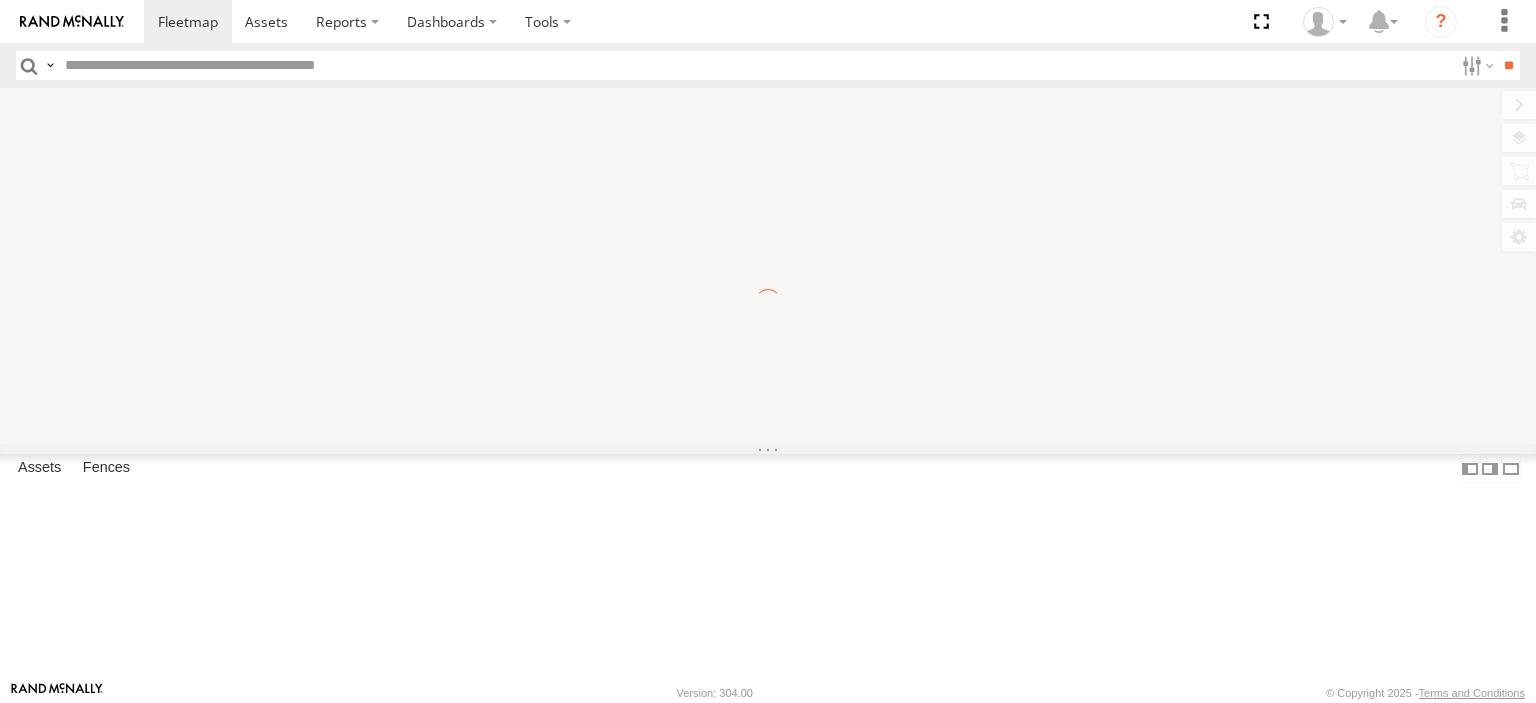 scroll, scrollTop: 0, scrollLeft: 0, axis: both 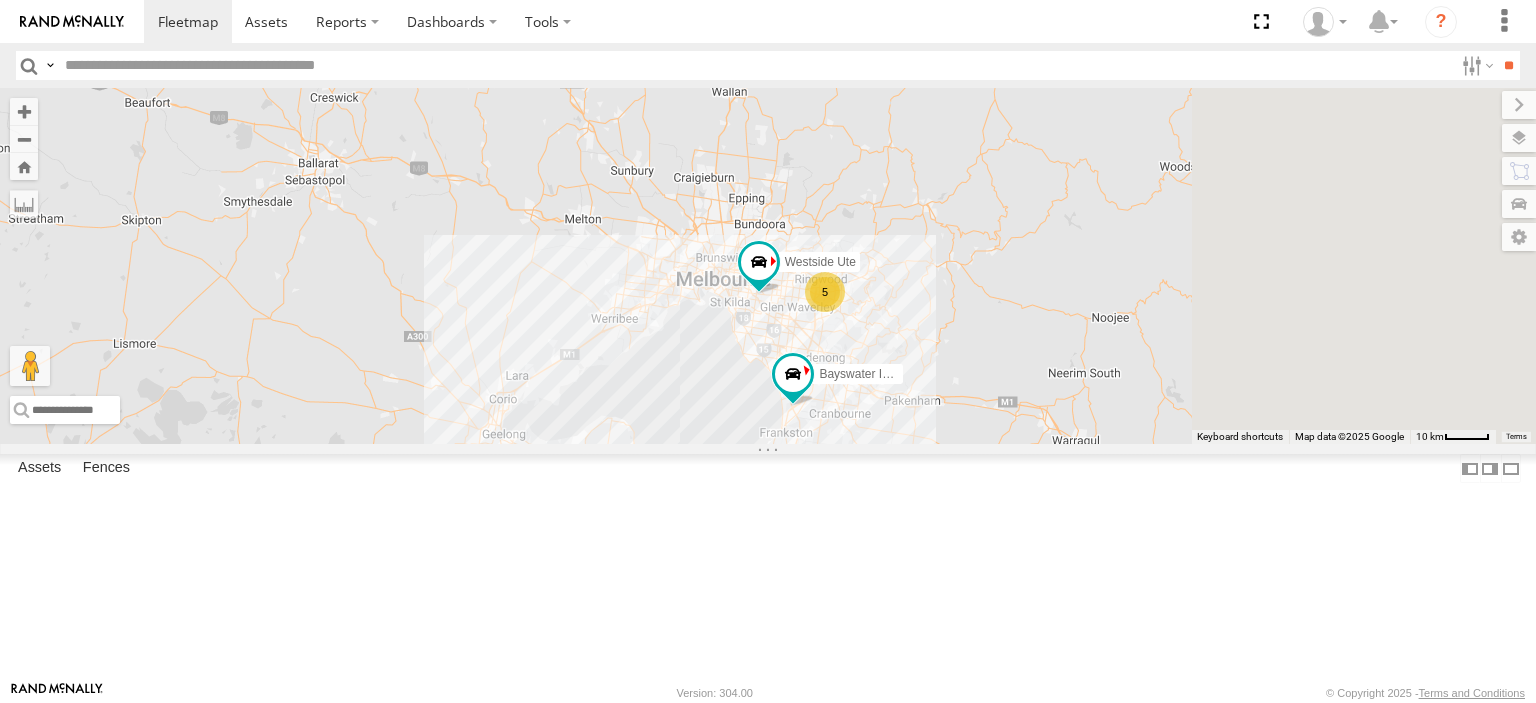 drag, startPoint x: 1116, startPoint y: 449, endPoint x: 977, endPoint y: 304, distance: 200.86314 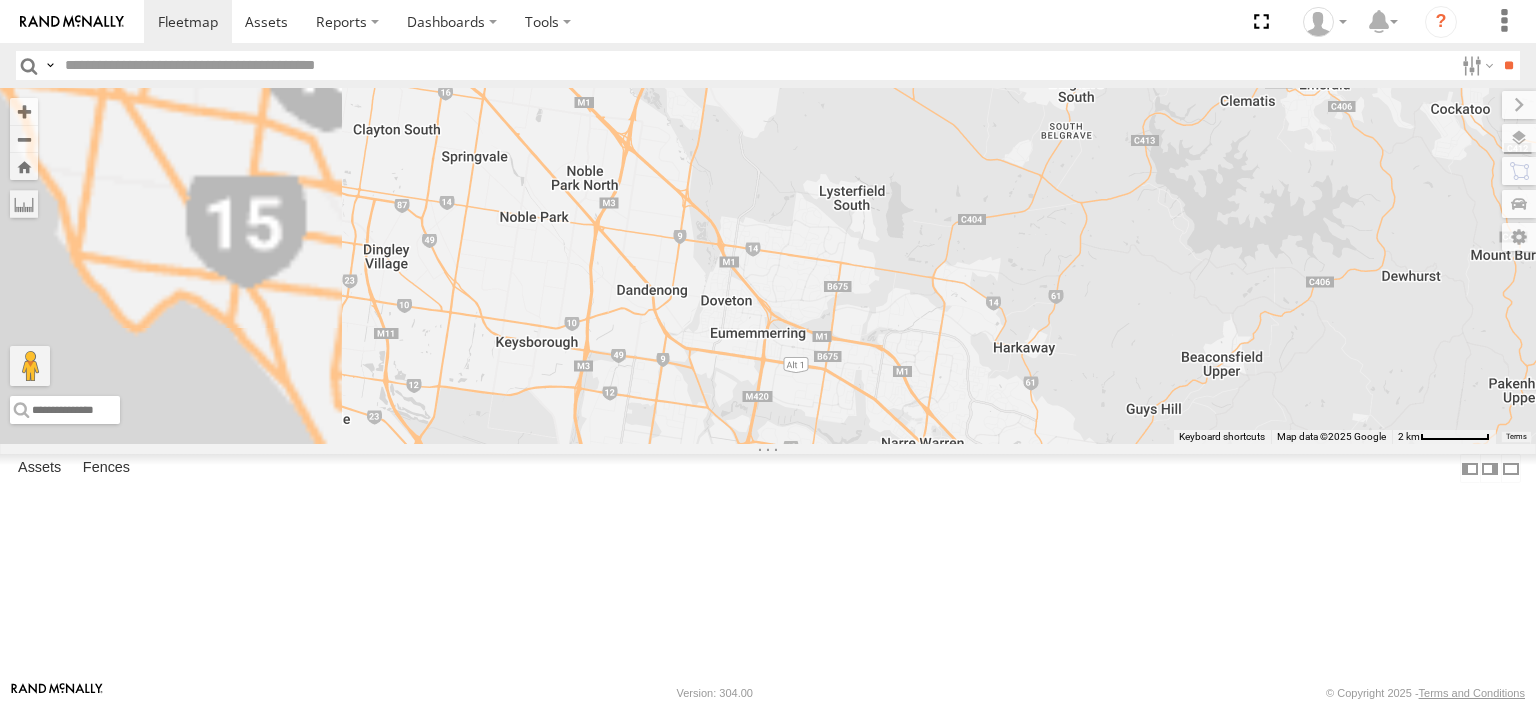drag, startPoint x: 927, startPoint y: 458, endPoint x: 1193, endPoint y: 110, distance: 438.01825 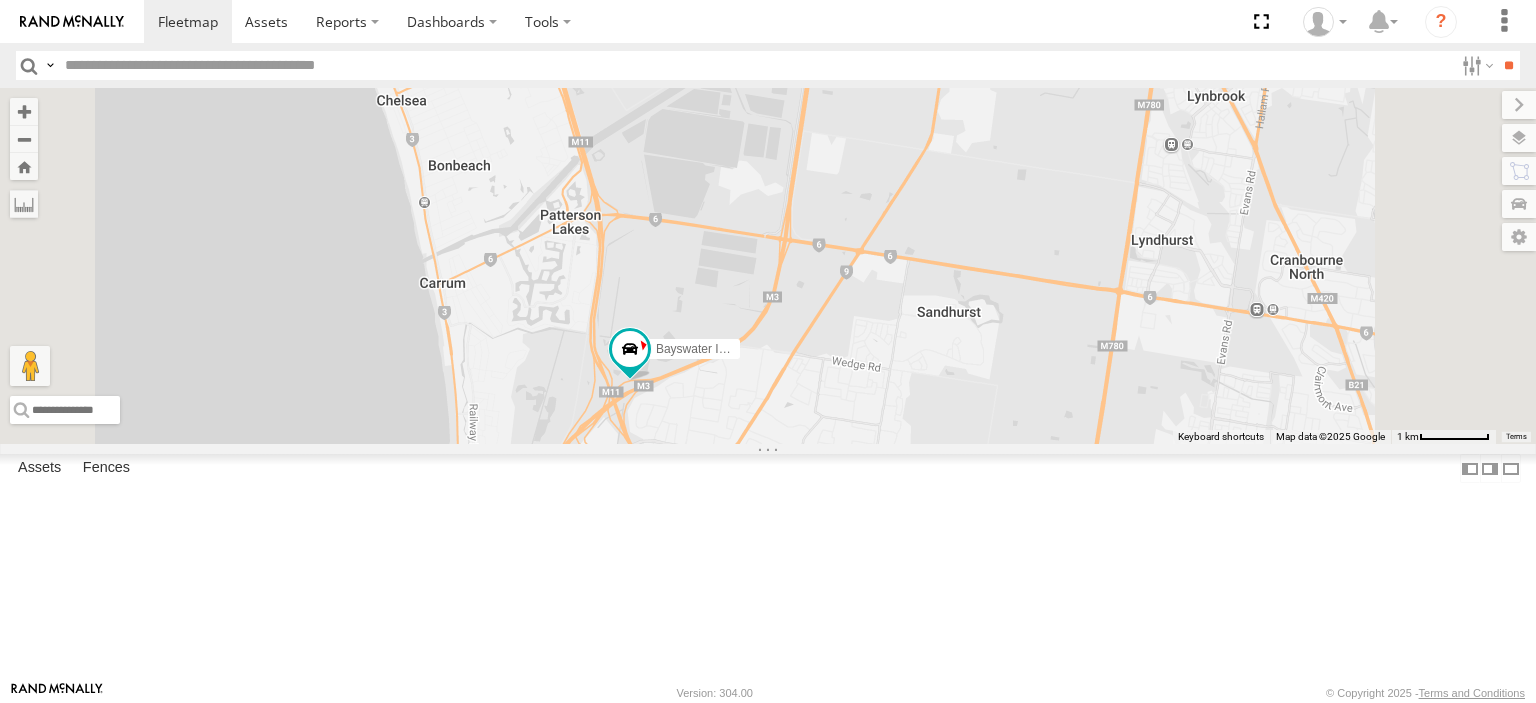 drag, startPoint x: 1101, startPoint y: 343, endPoint x: 1101, endPoint y: 360, distance: 17 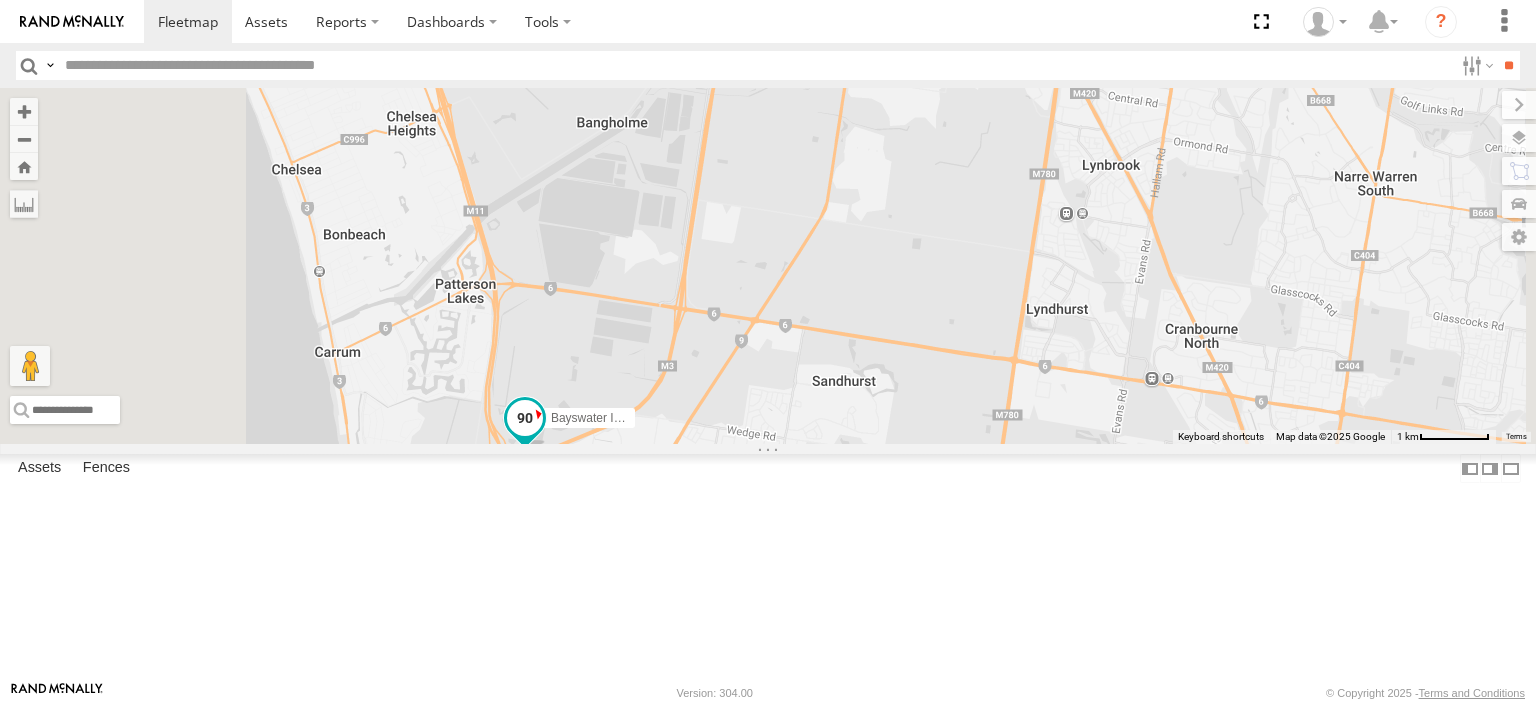 click at bounding box center [525, 418] 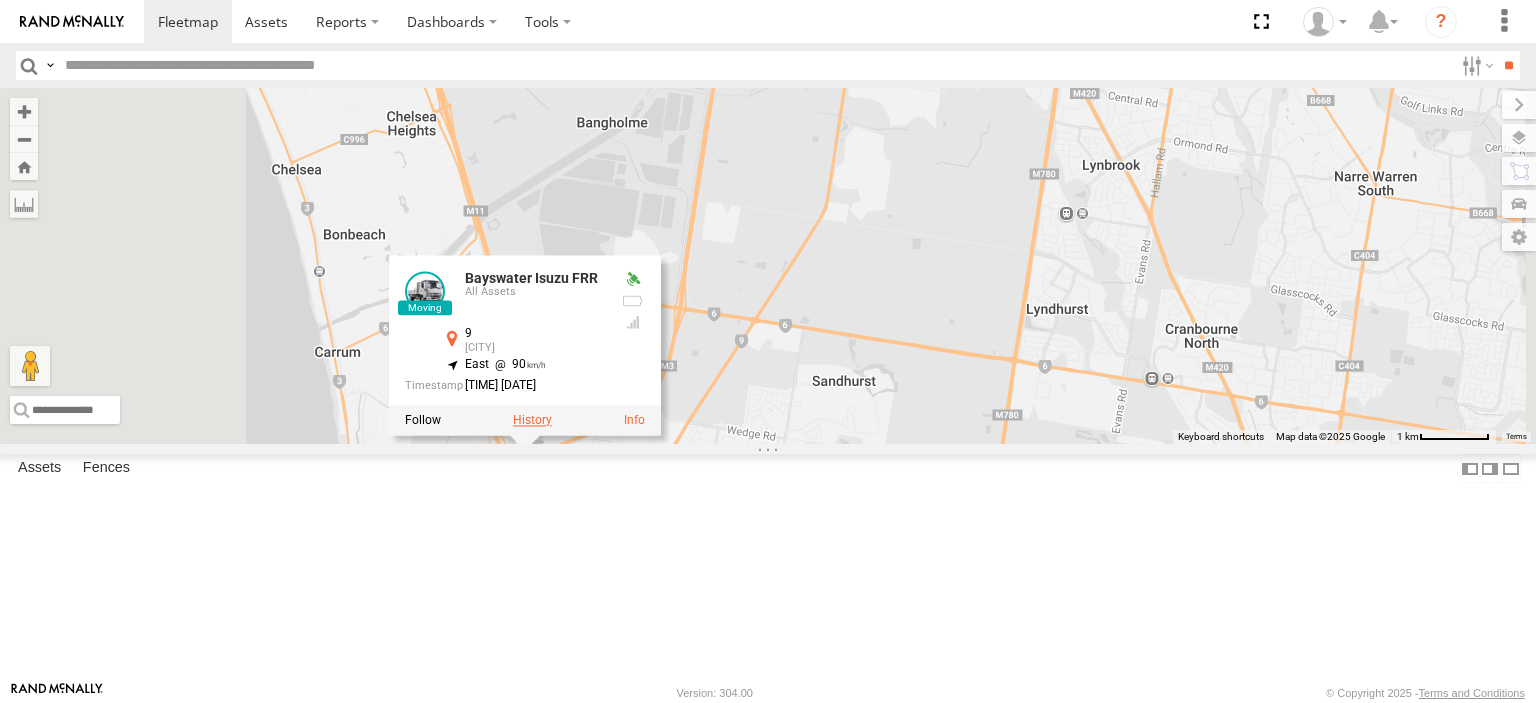 click at bounding box center [532, 420] 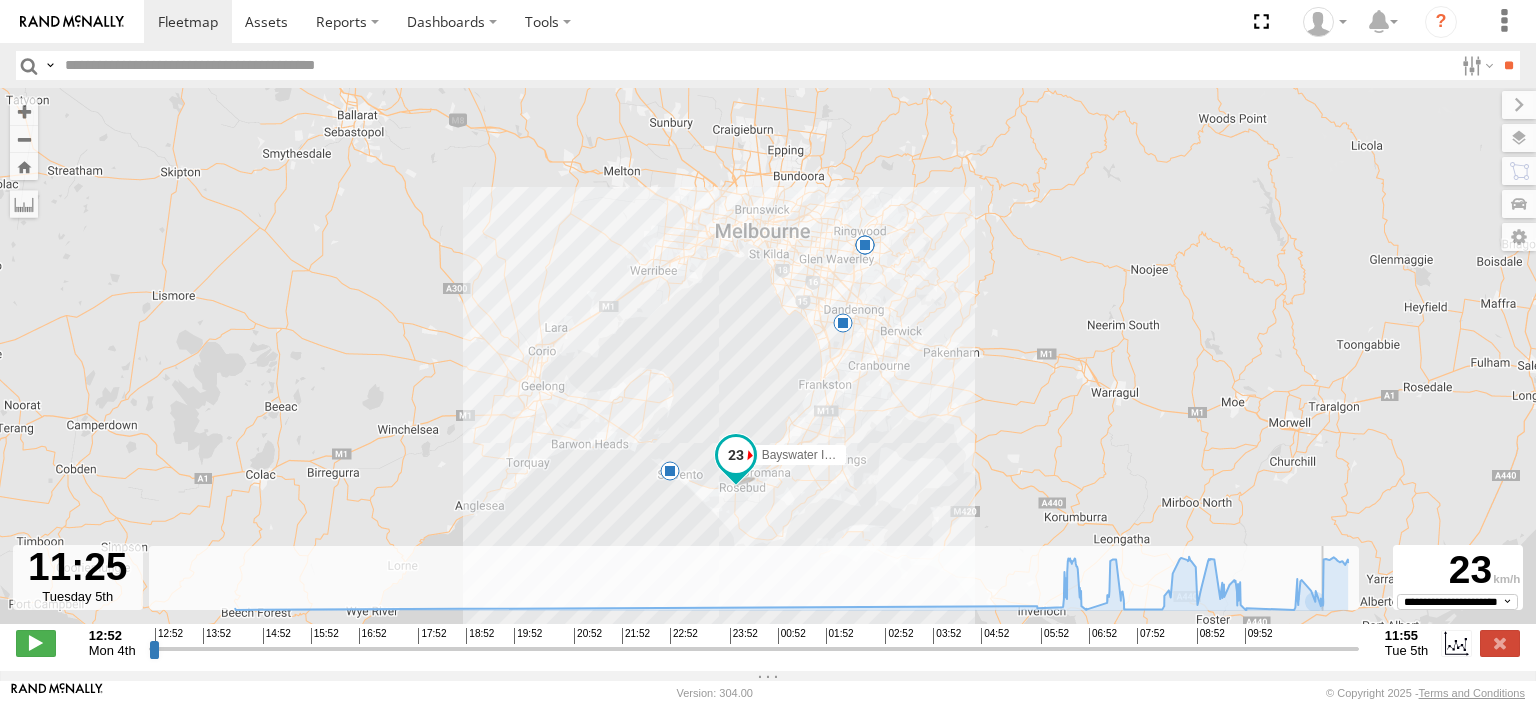 drag, startPoint x: 150, startPoint y: 662, endPoint x: 1327, endPoint y: 617, distance: 1177.8599 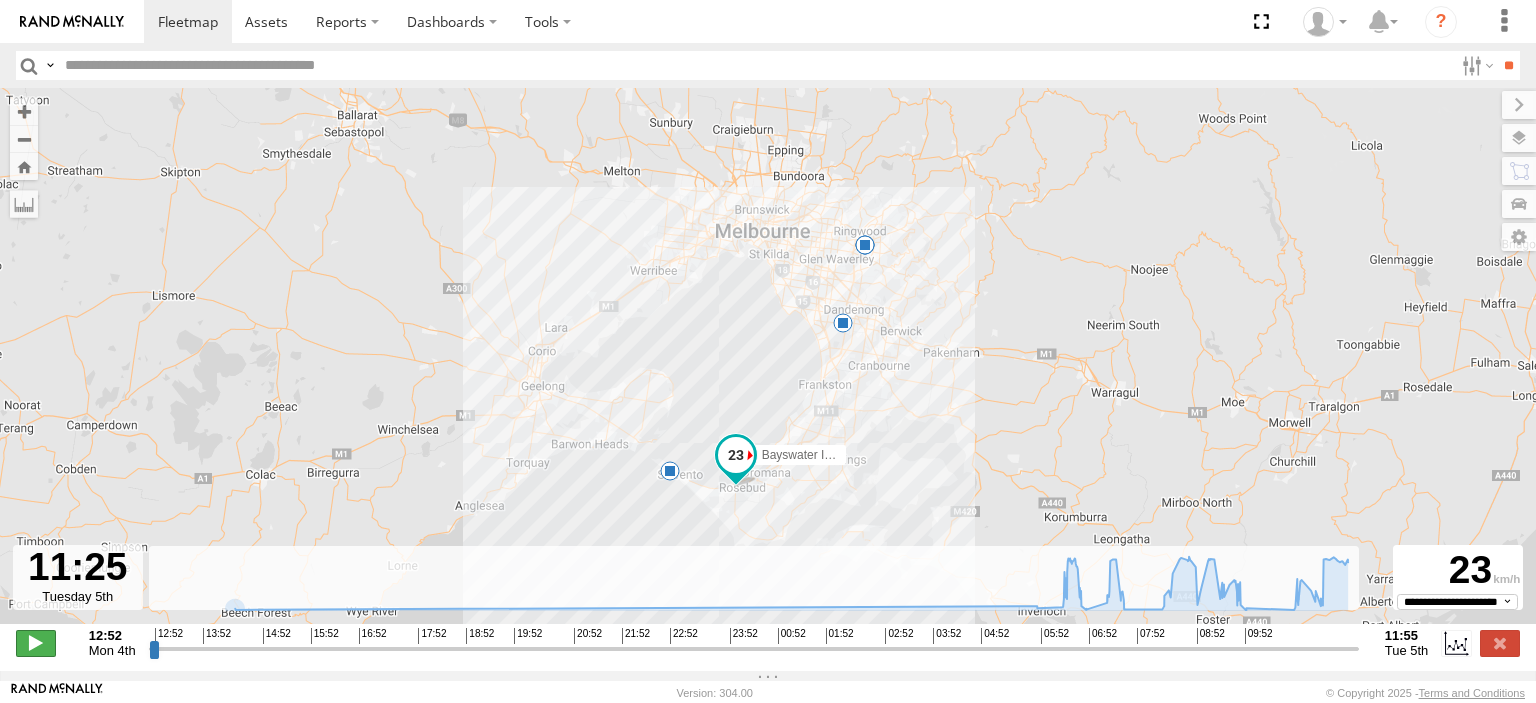 click at bounding box center [36, 643] 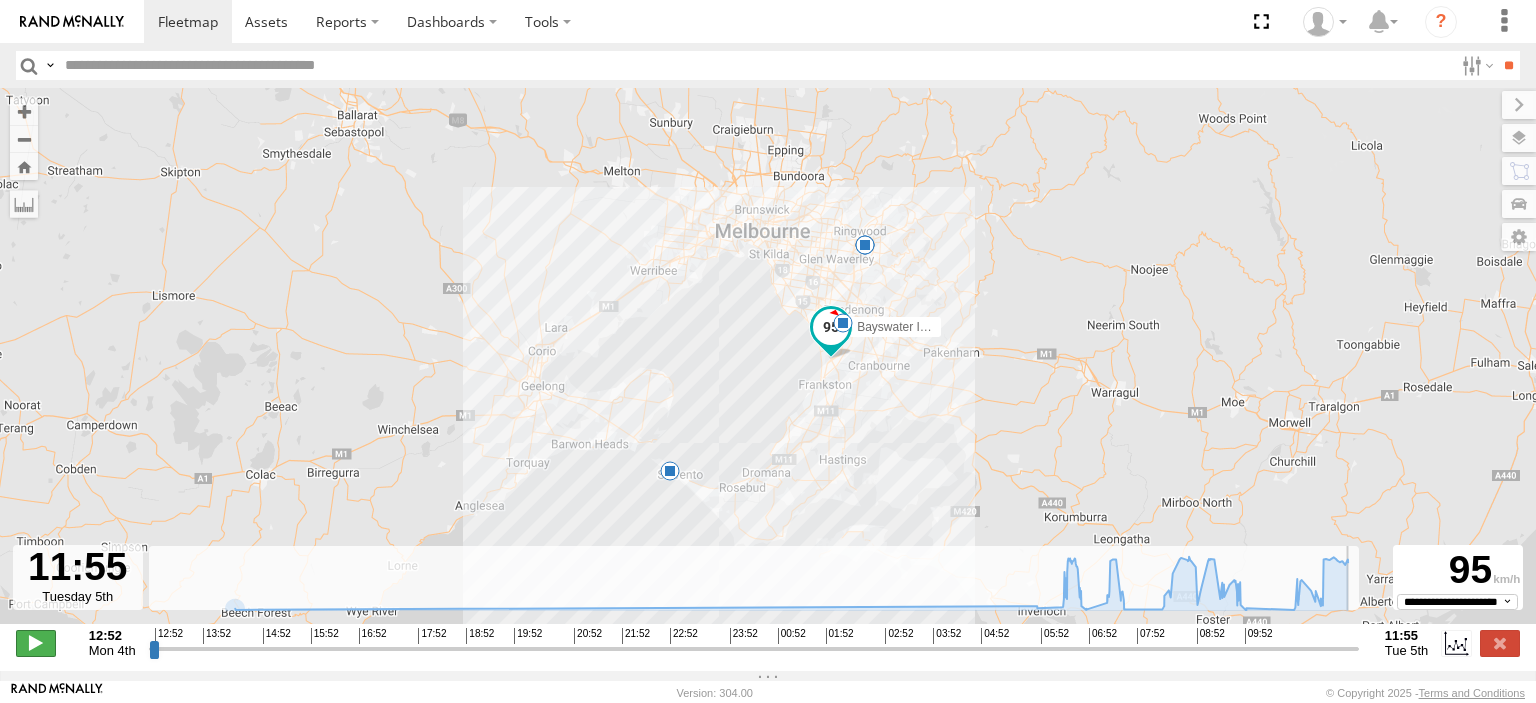type on "**********" 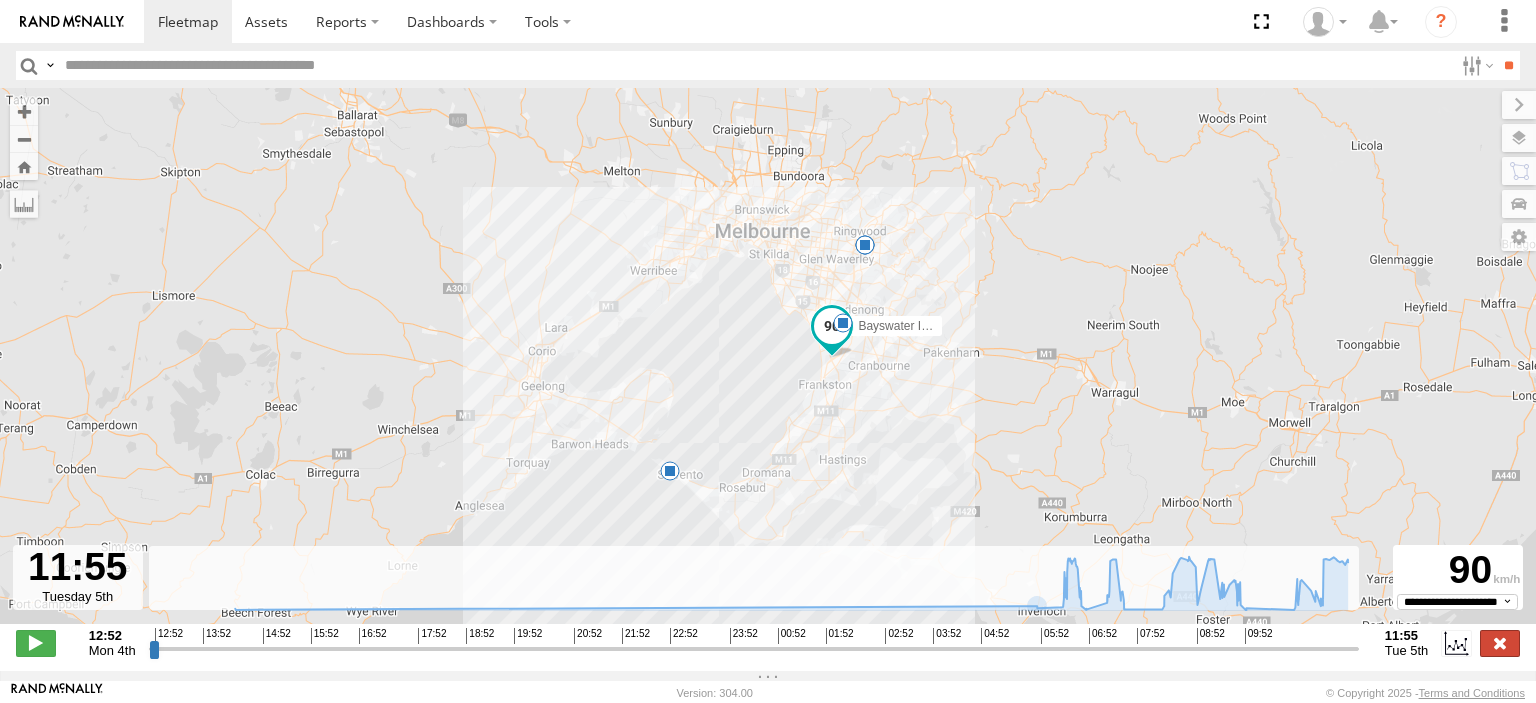 click at bounding box center [1500, 643] 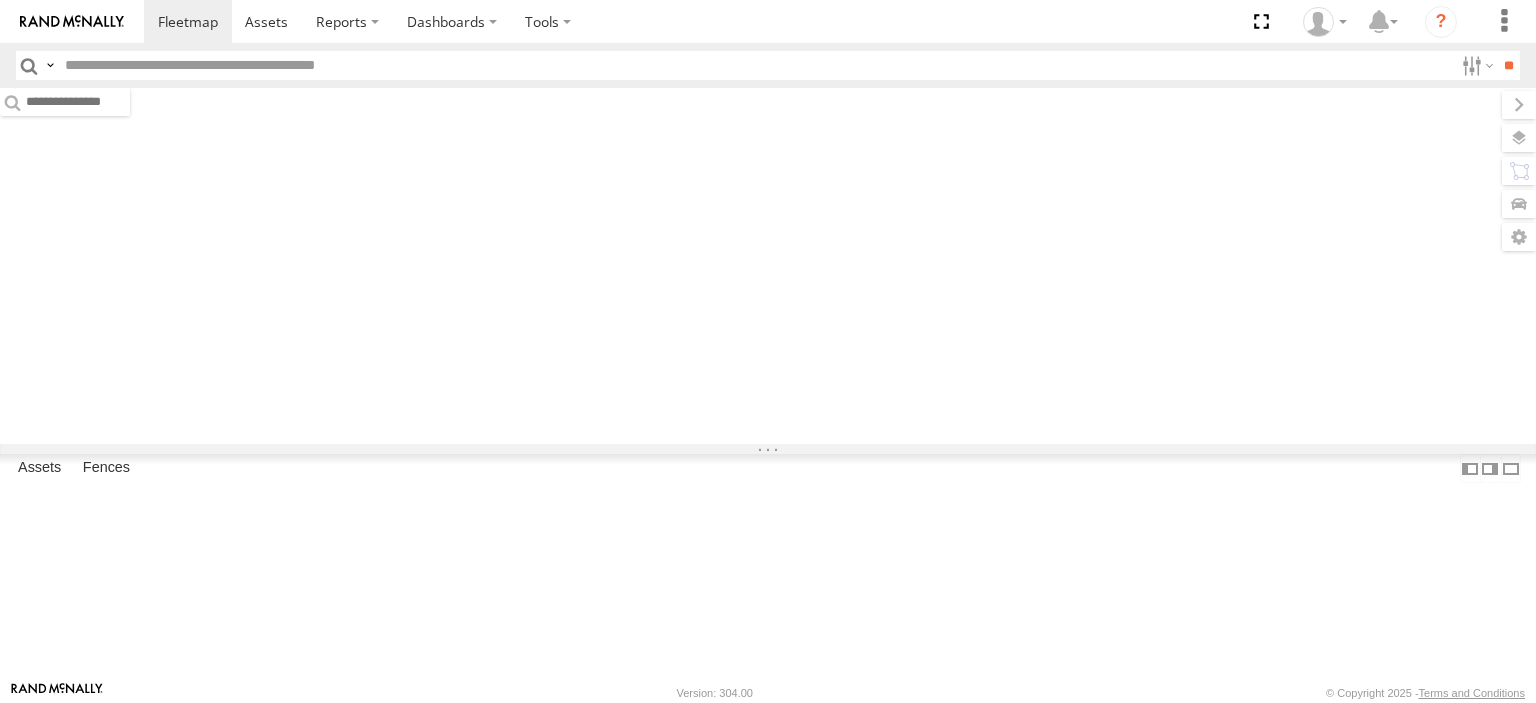 scroll, scrollTop: 0, scrollLeft: 0, axis: both 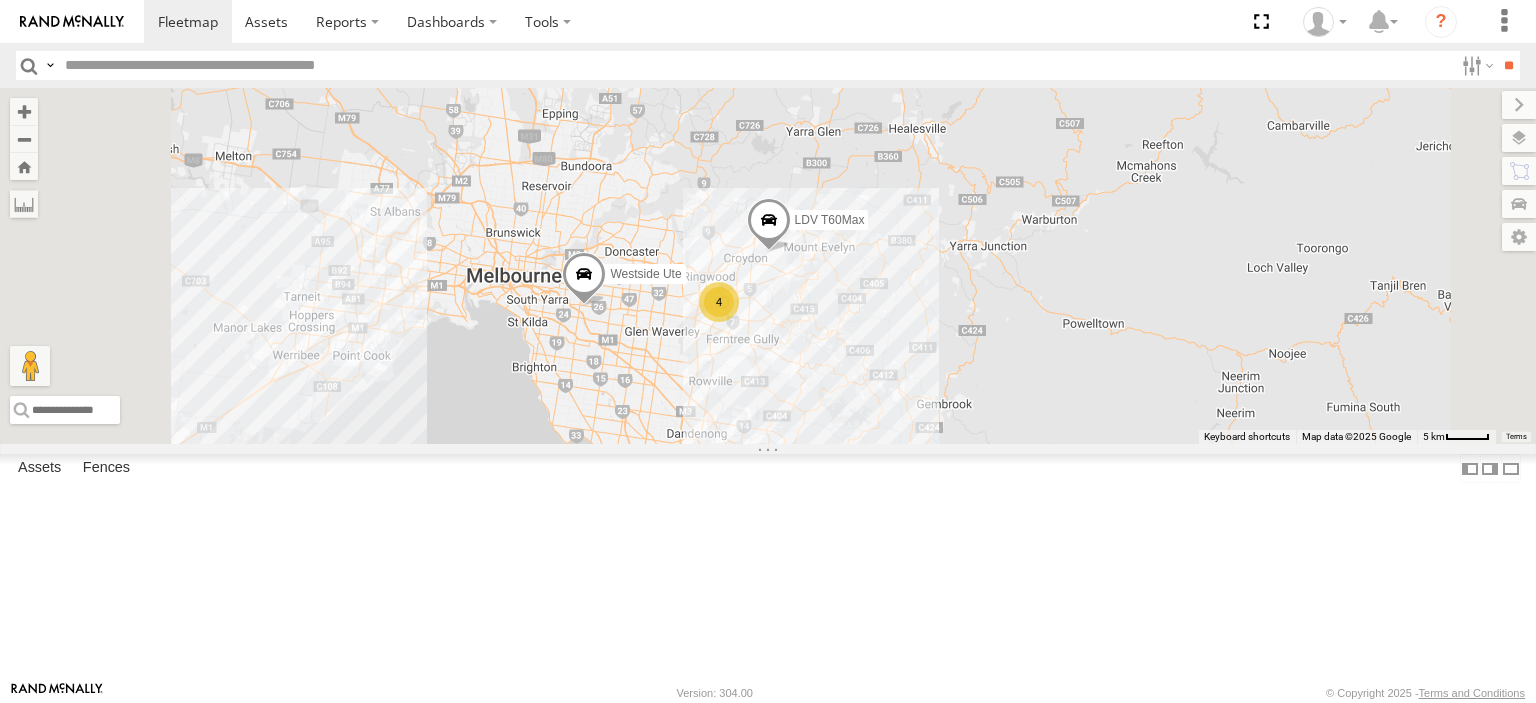 drag, startPoint x: 1117, startPoint y: 630, endPoint x: 1106, endPoint y: 443, distance: 187.32326 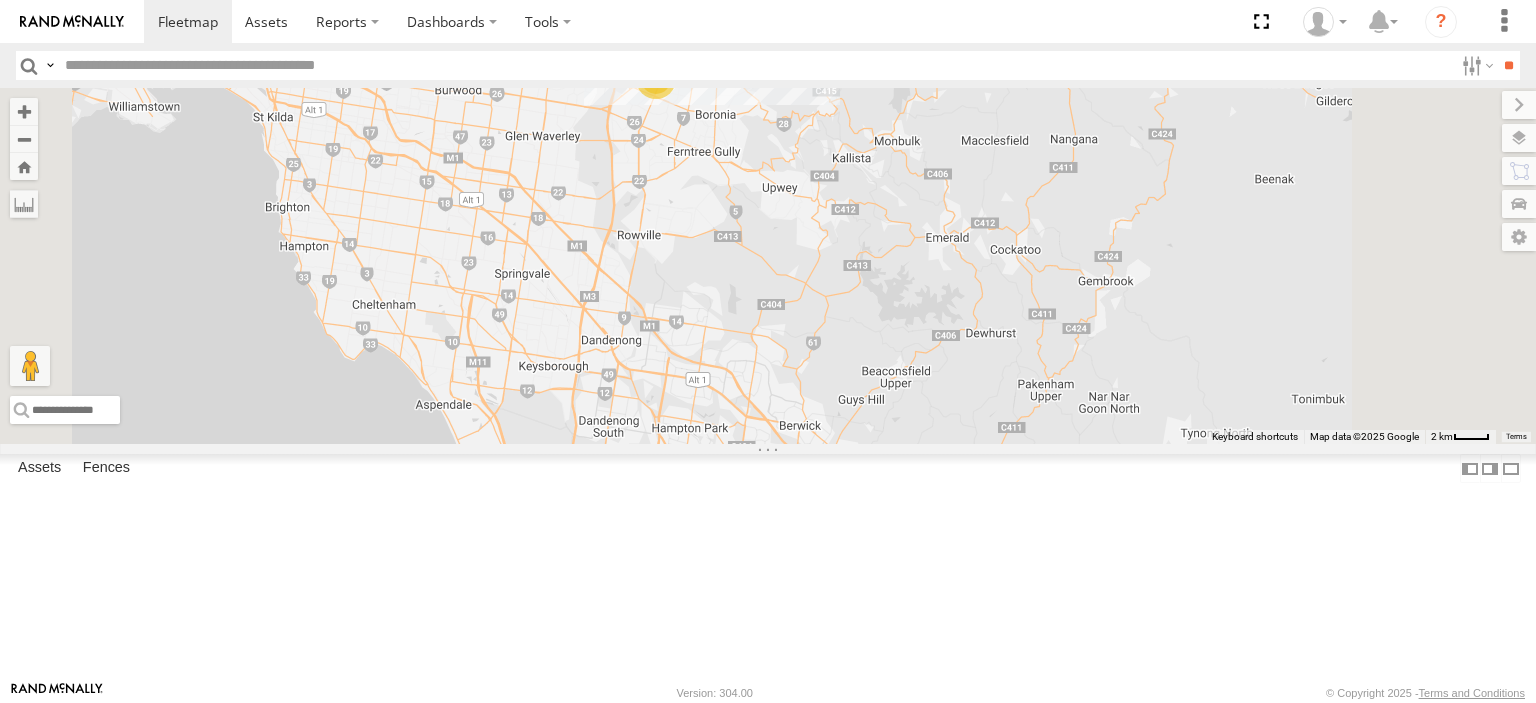 drag, startPoint x: 1021, startPoint y: 493, endPoint x: 1119, endPoint y: 295, distance: 220.92532 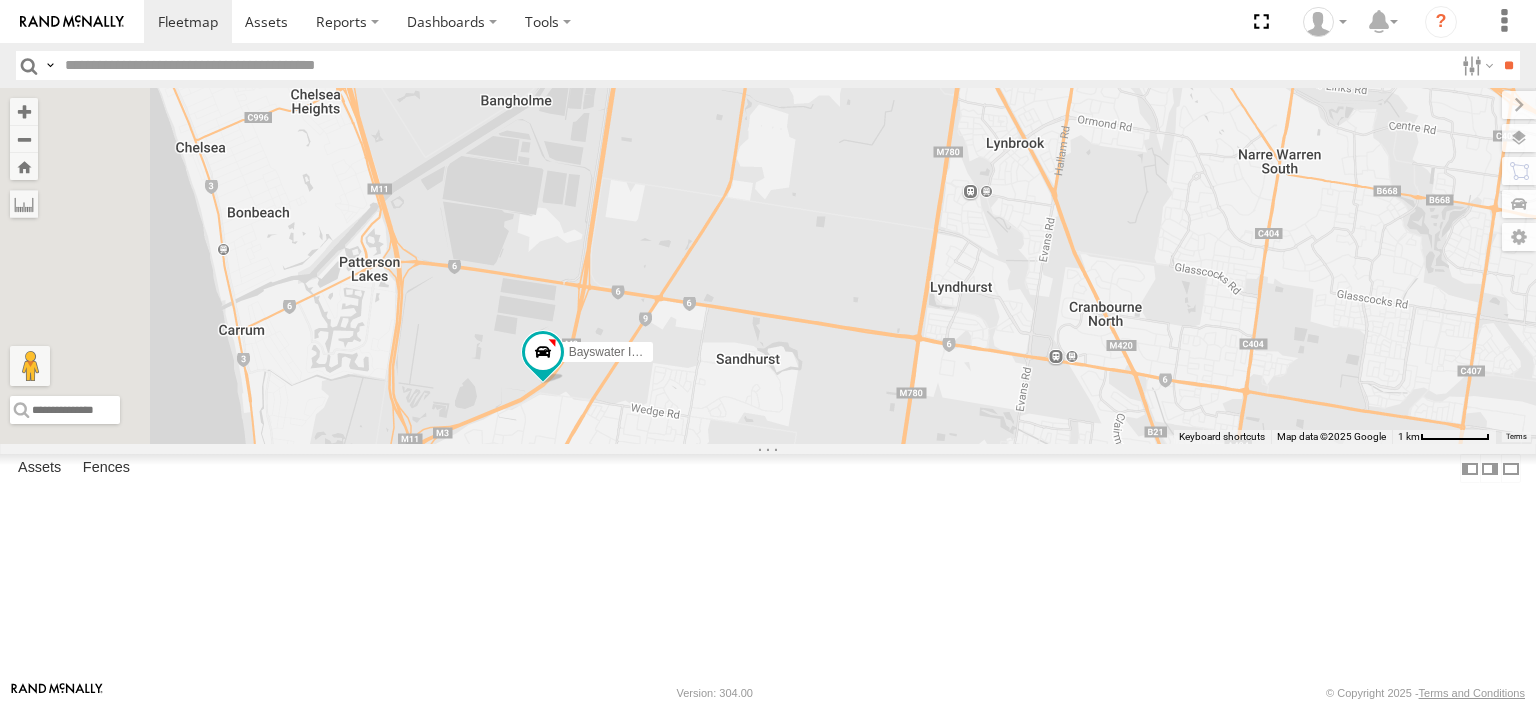 drag, startPoint x: 896, startPoint y: 423, endPoint x: 1285, endPoint y: 206, distance: 445.43237 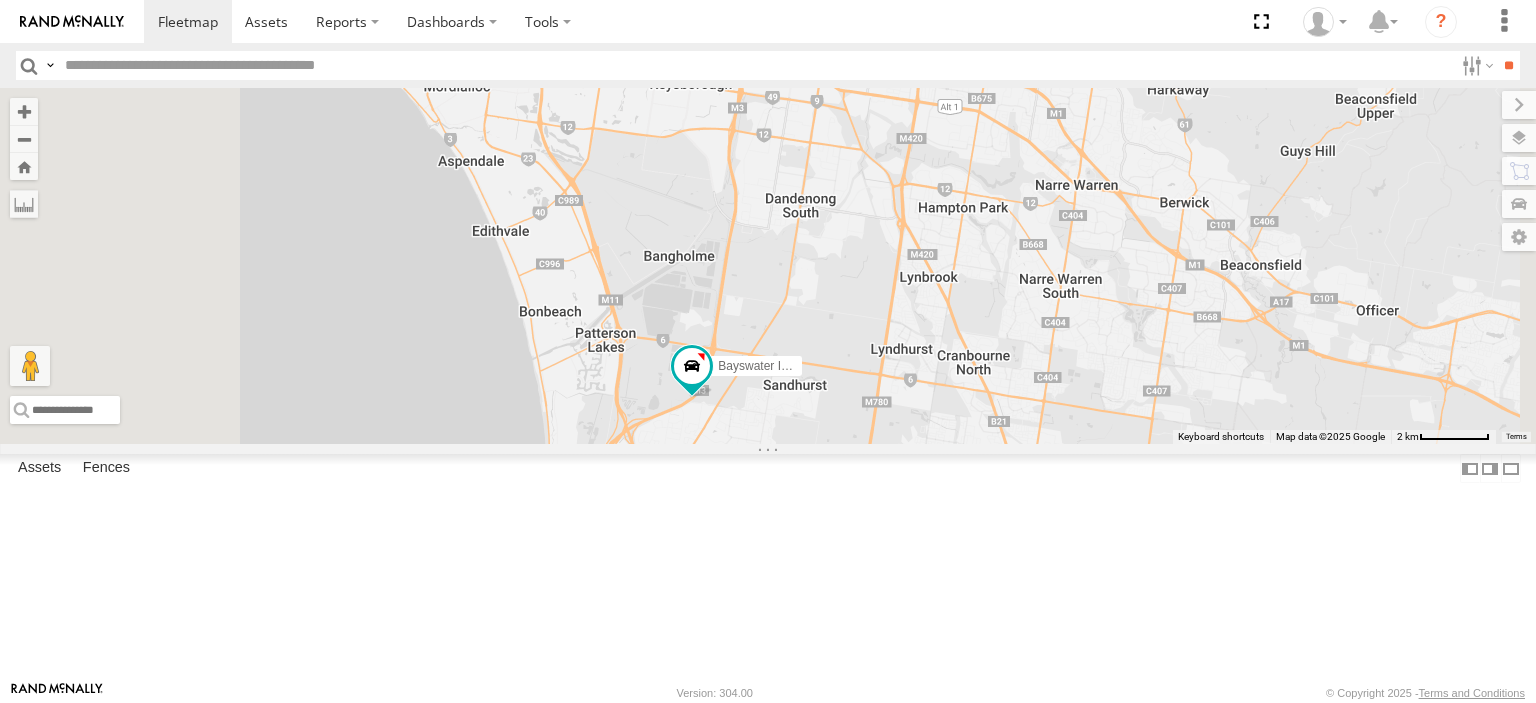 drag, startPoint x: 1084, startPoint y: 309, endPoint x: 1084, endPoint y: 423, distance: 114 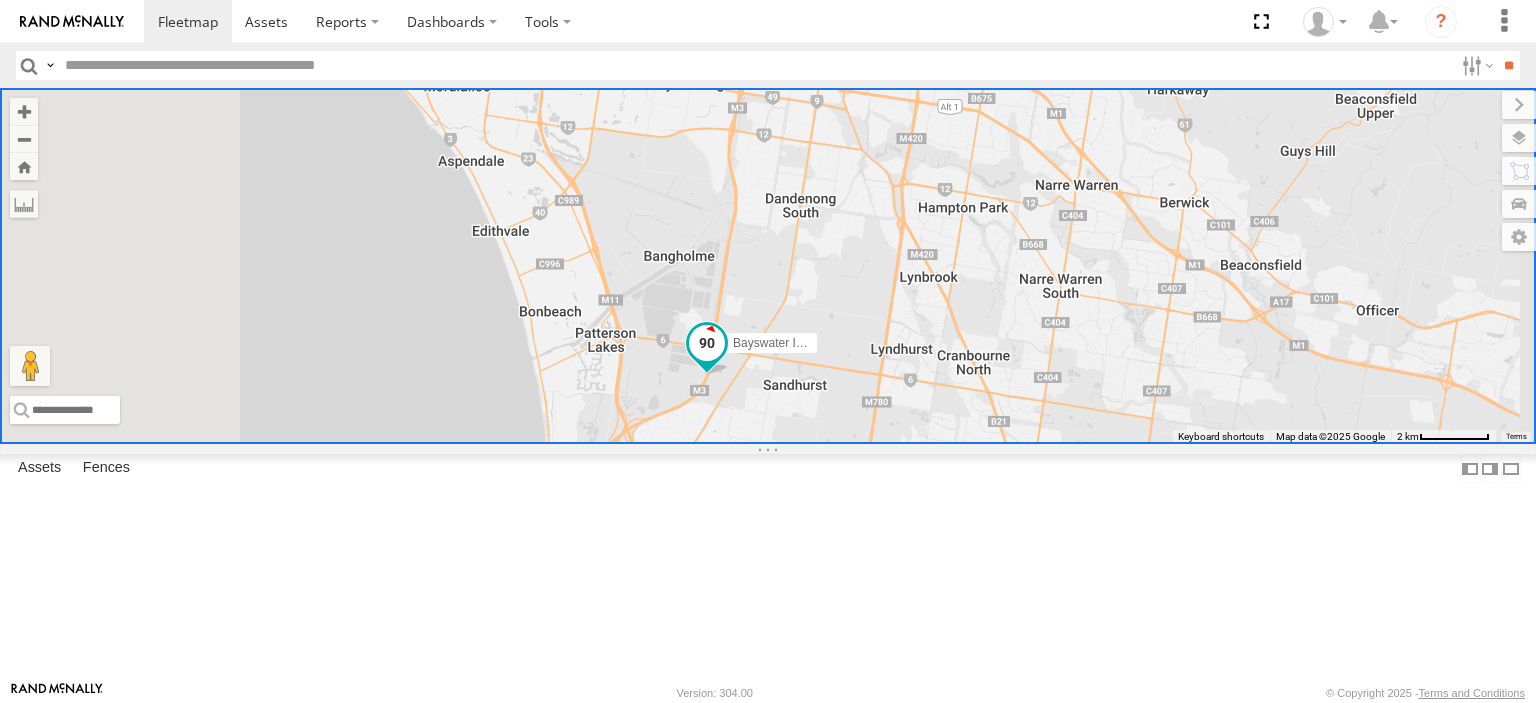 click at bounding box center [707, 348] 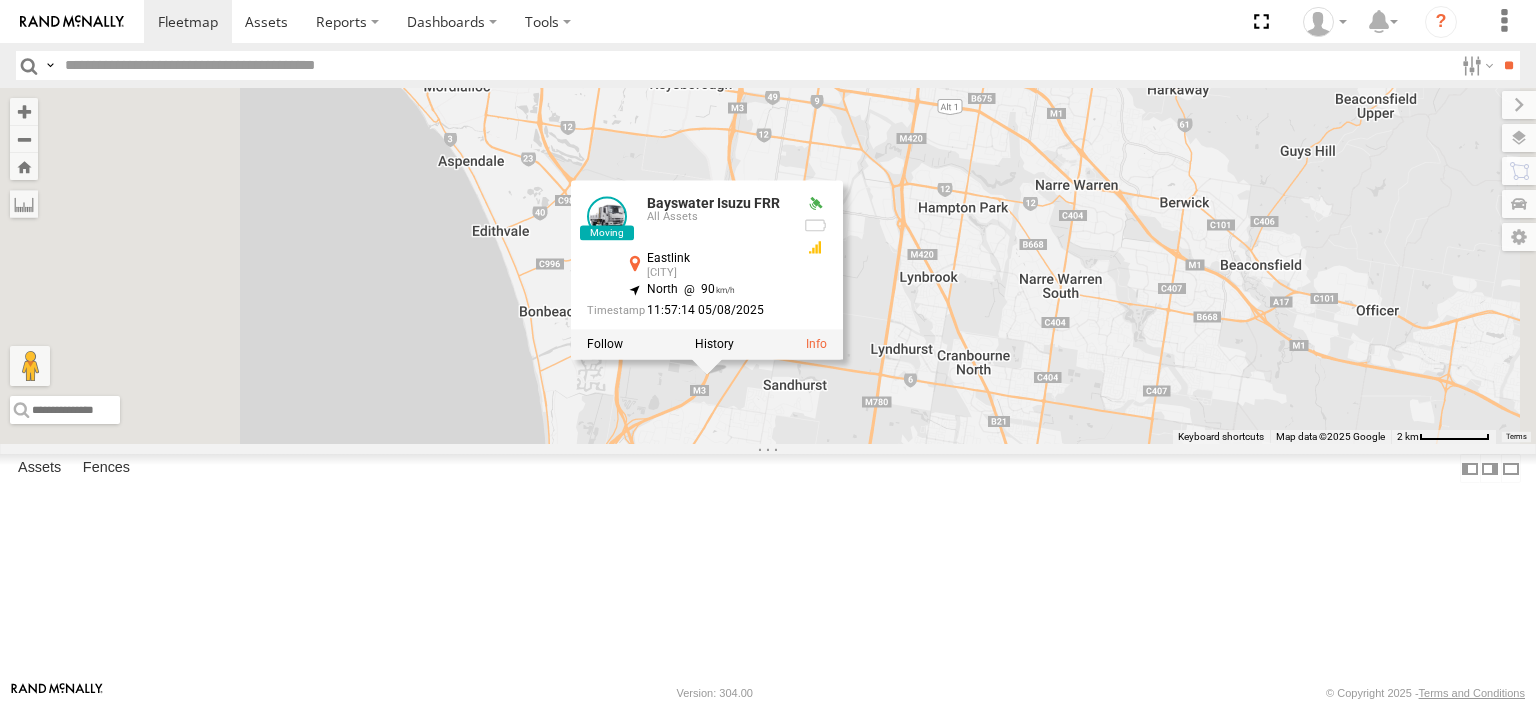 click at bounding box center (707, 345) 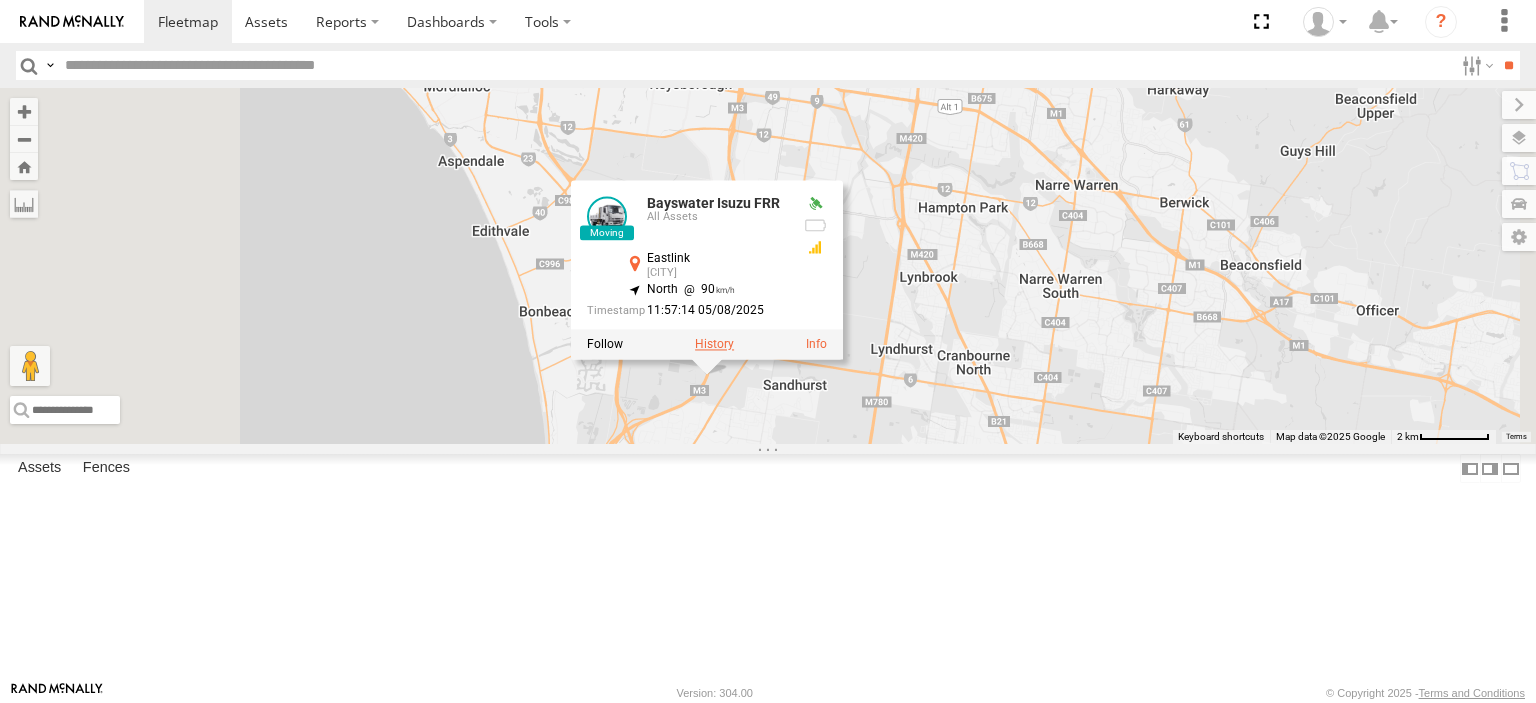 click at bounding box center [714, 345] 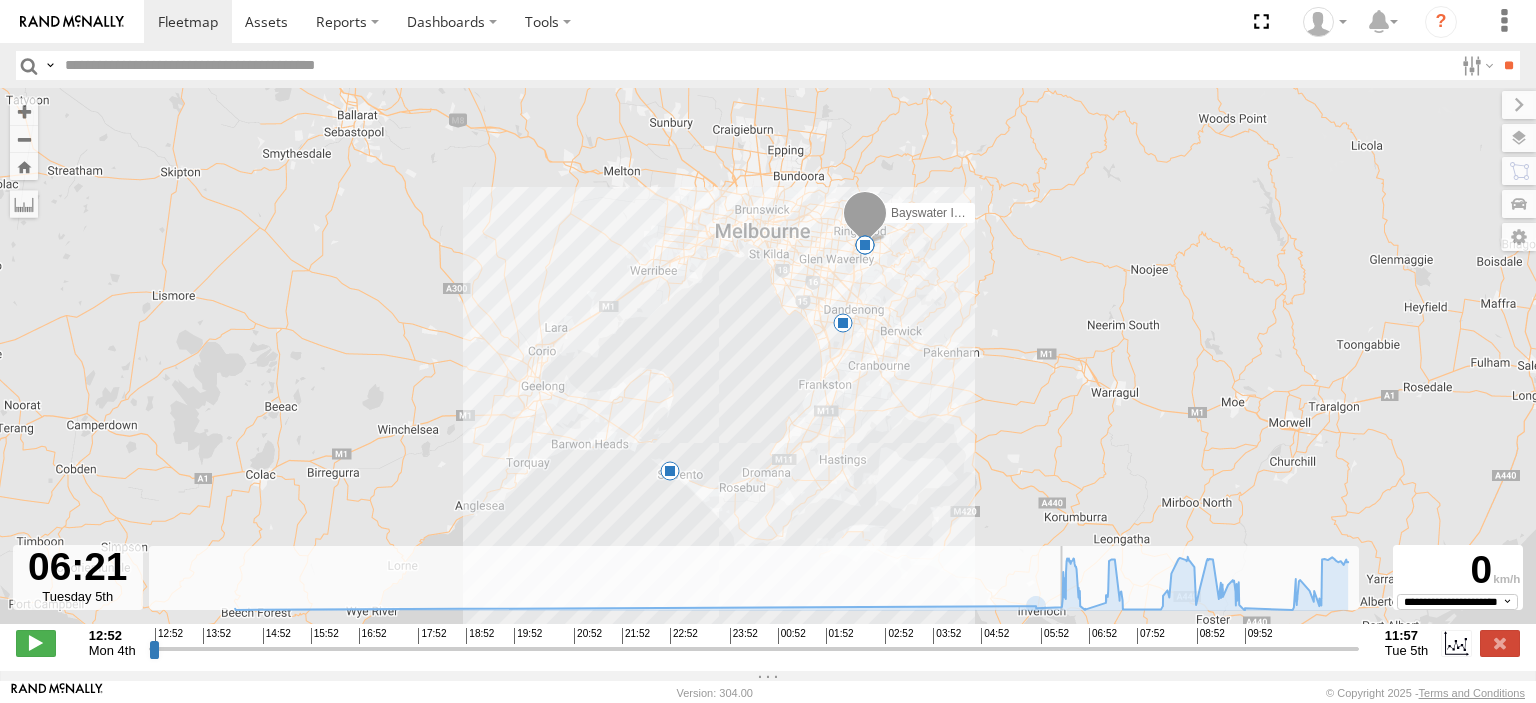 drag, startPoint x: 156, startPoint y: 660, endPoint x: 1062, endPoint y: 662, distance: 906.0022 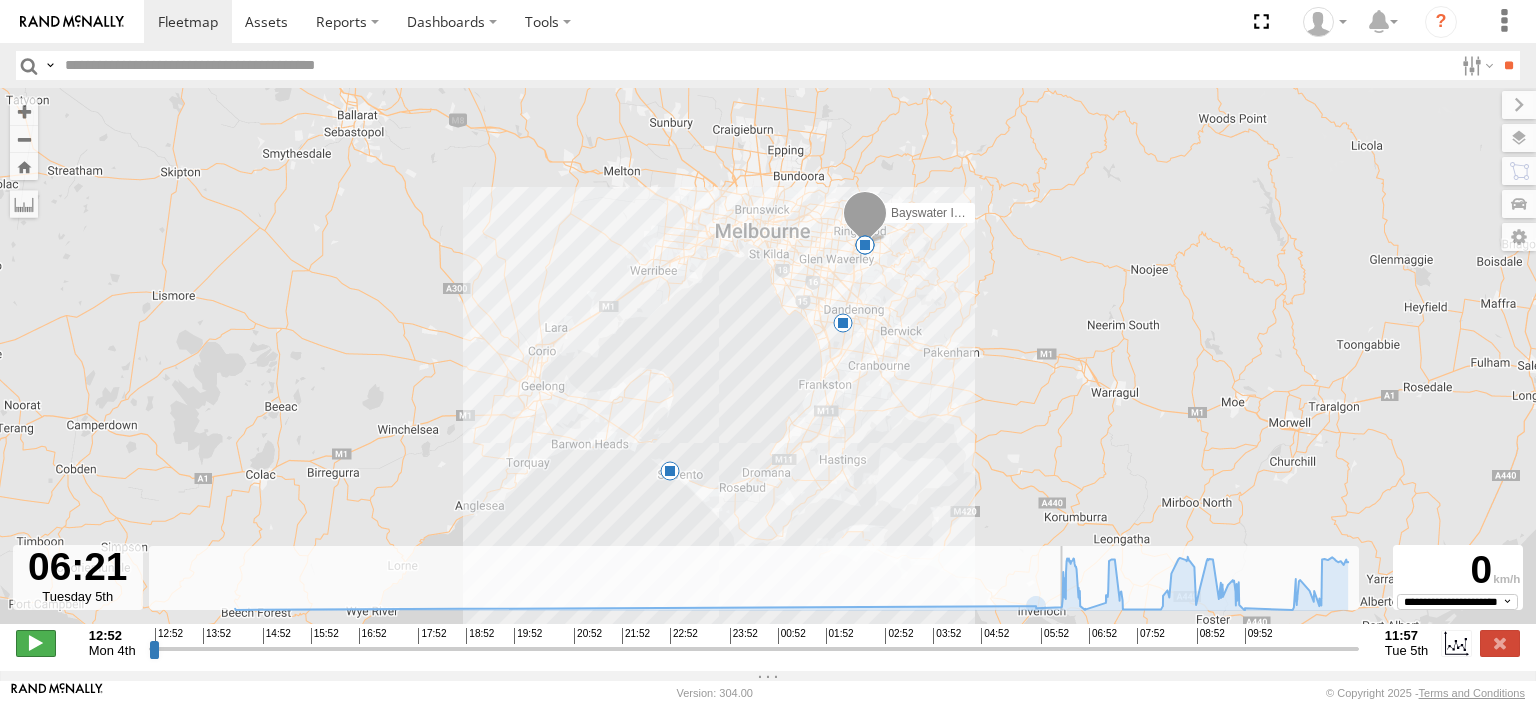 click at bounding box center [36, 643] 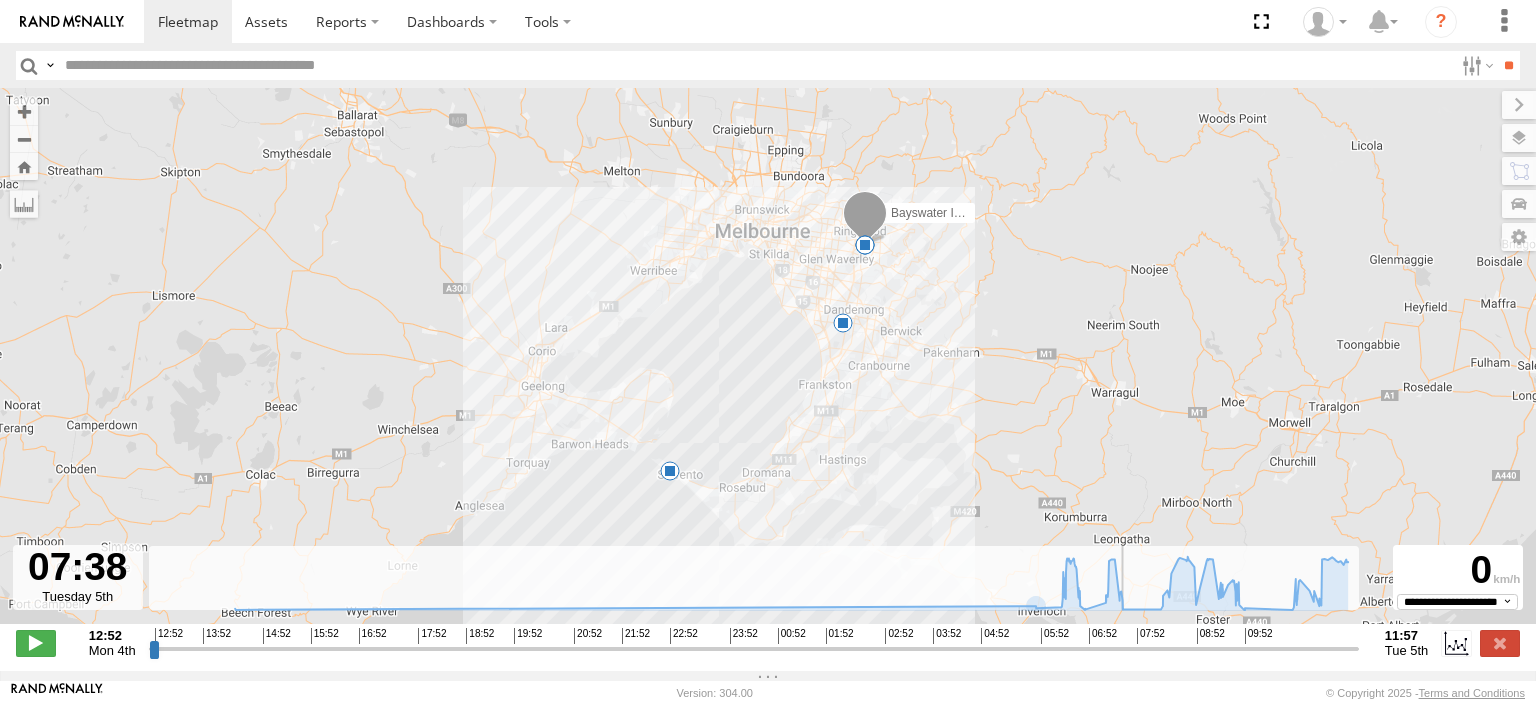 drag, startPoint x: 1068, startPoint y: 665, endPoint x: 1128, endPoint y: 643, distance: 63.90618 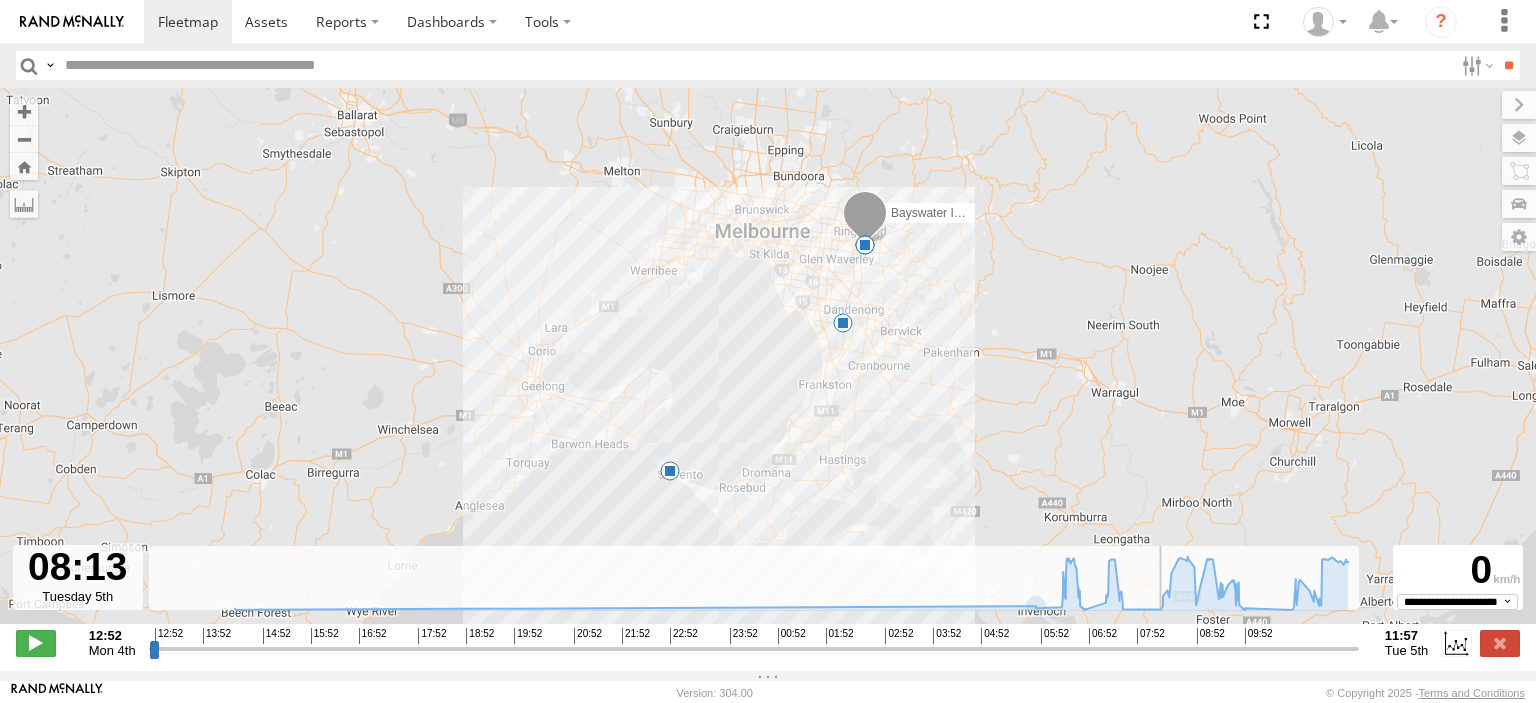 drag, startPoint x: 1132, startPoint y: 665, endPoint x: 1158, endPoint y: 660, distance: 26.476404 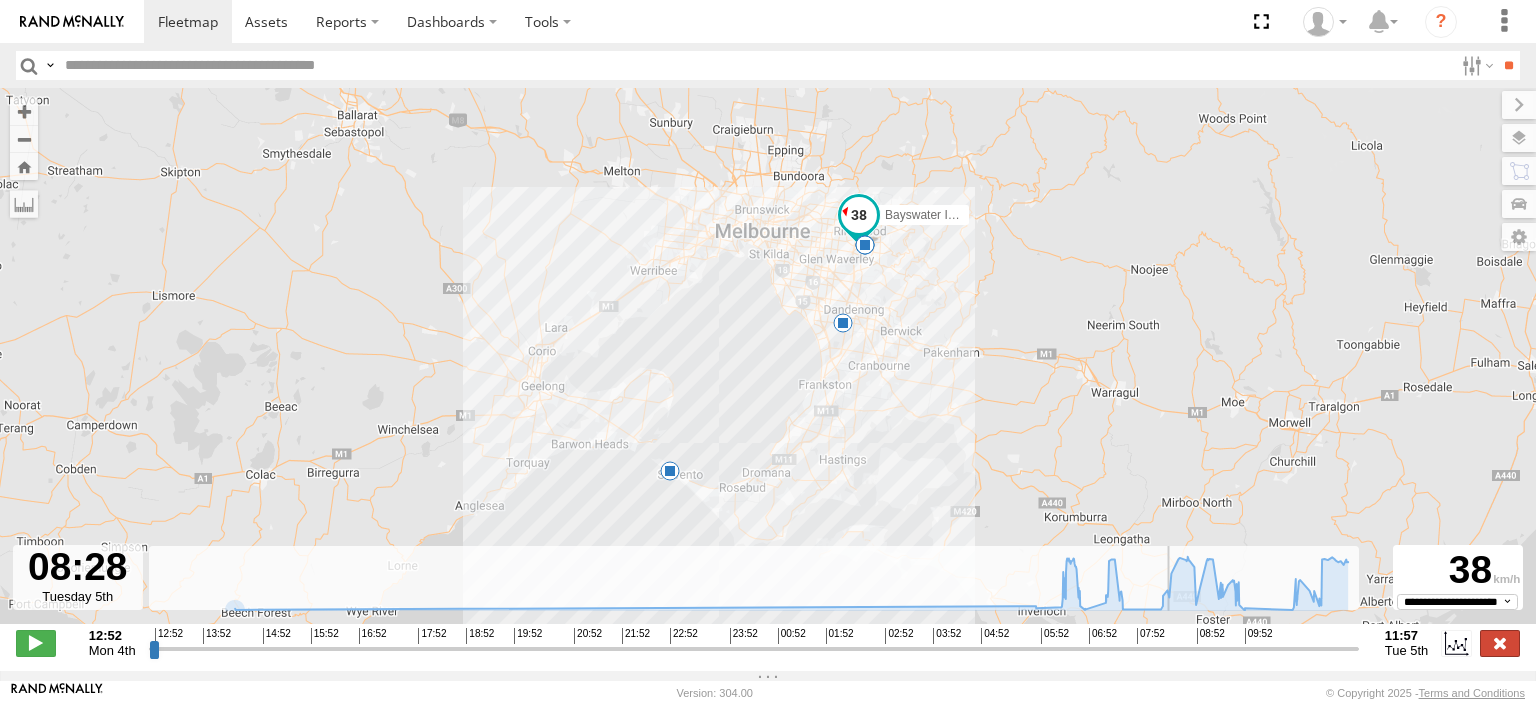 click at bounding box center [1500, 643] 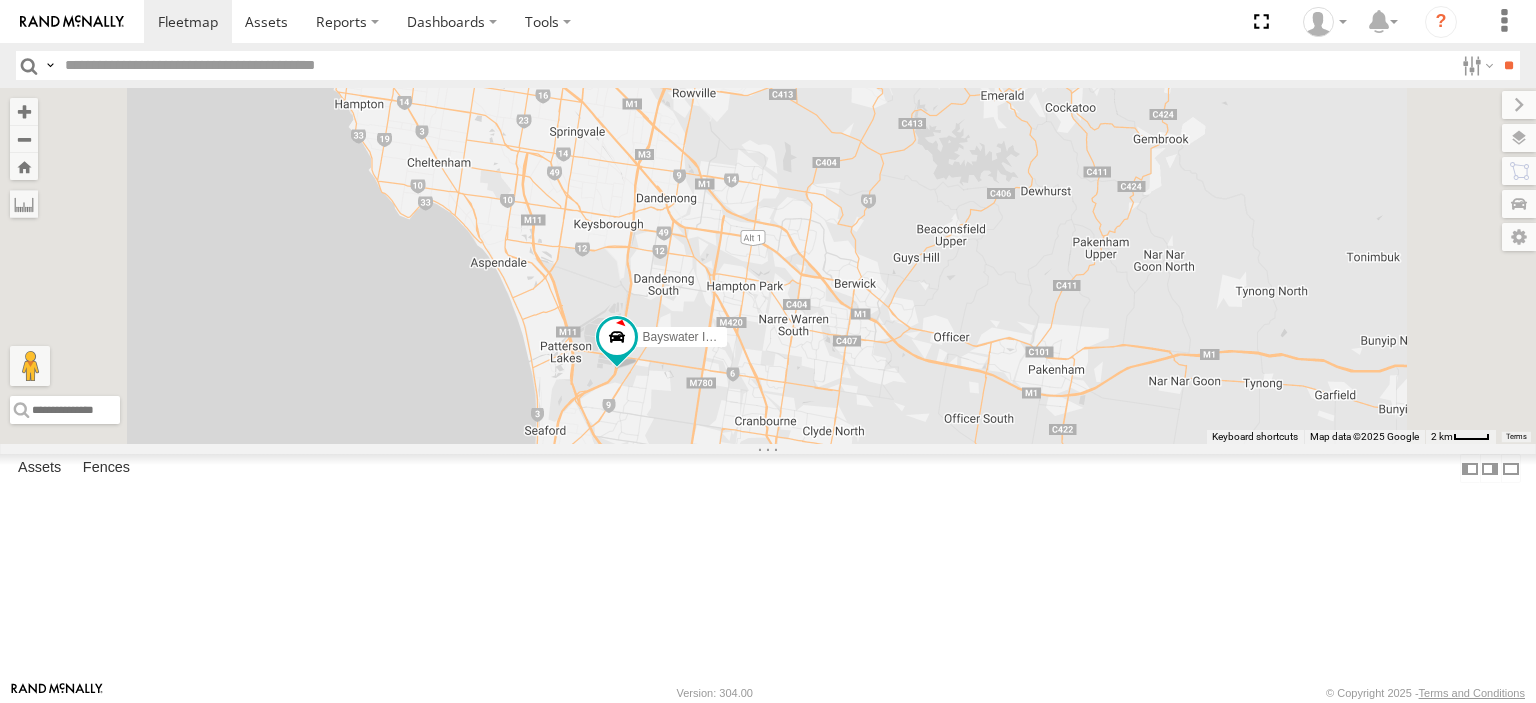 drag, startPoint x: 800, startPoint y: 360, endPoint x: 784, endPoint y: 479, distance: 120.070816 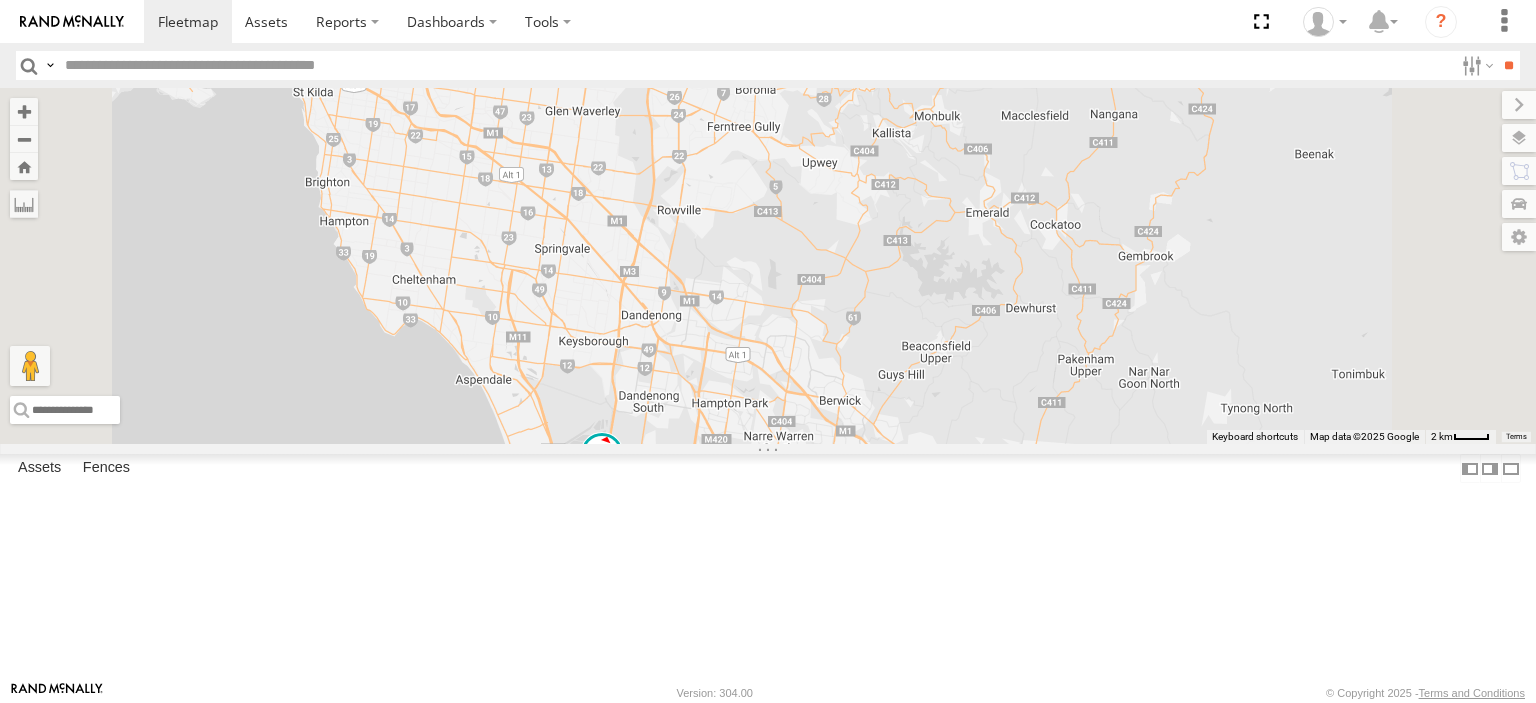 click at bounding box center [602, 454] 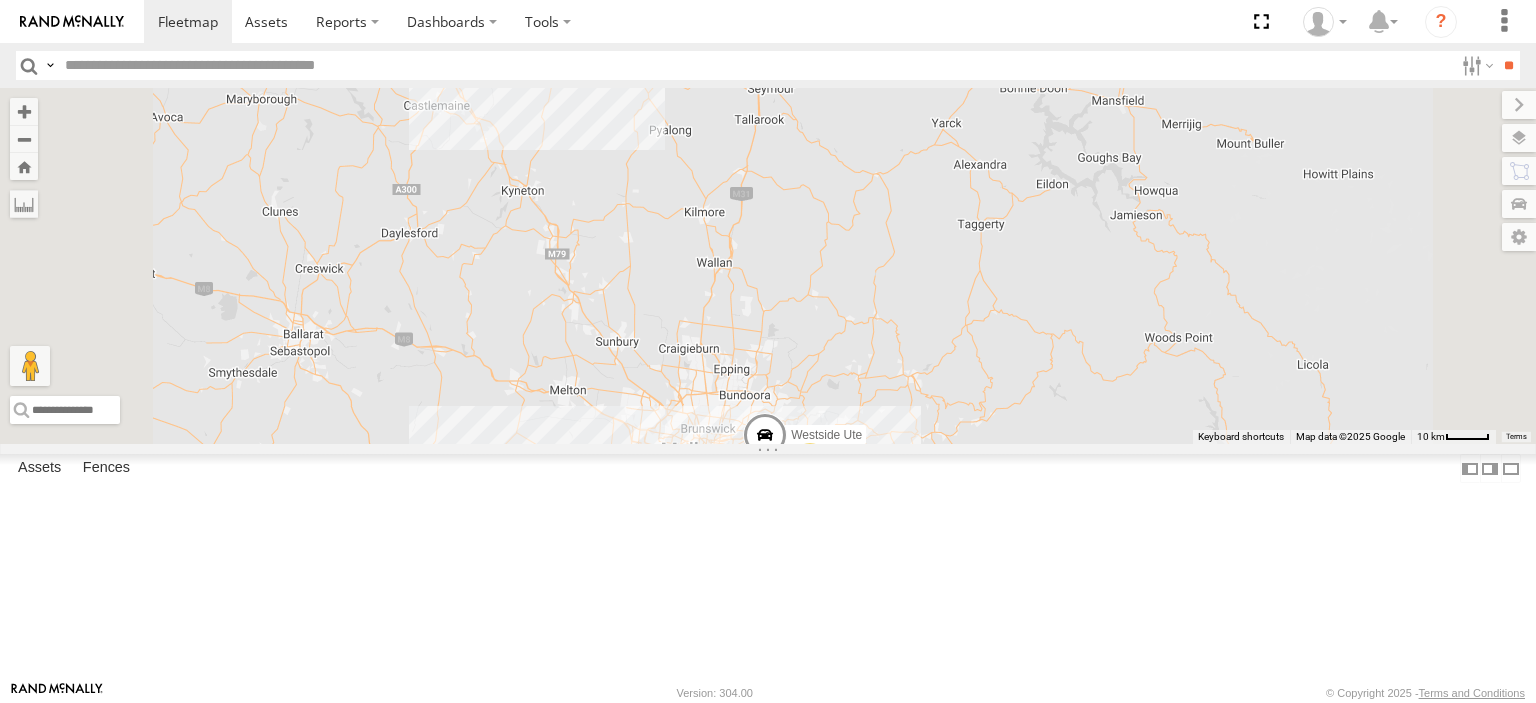 drag, startPoint x: 1109, startPoint y: 552, endPoint x: 1107, endPoint y: 278, distance: 274.0073 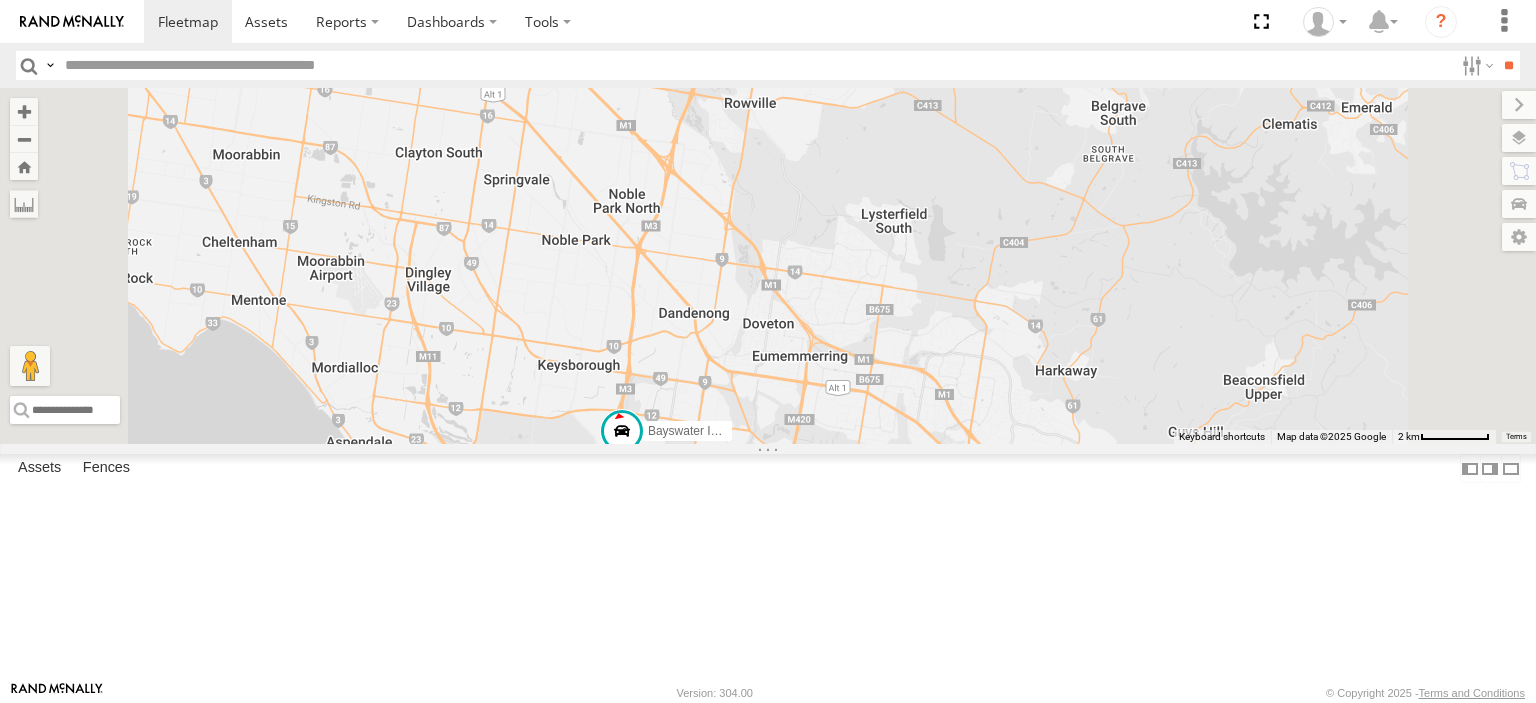 drag, startPoint x: 916, startPoint y: 519, endPoint x: 1012, endPoint y: 483, distance: 102.528046 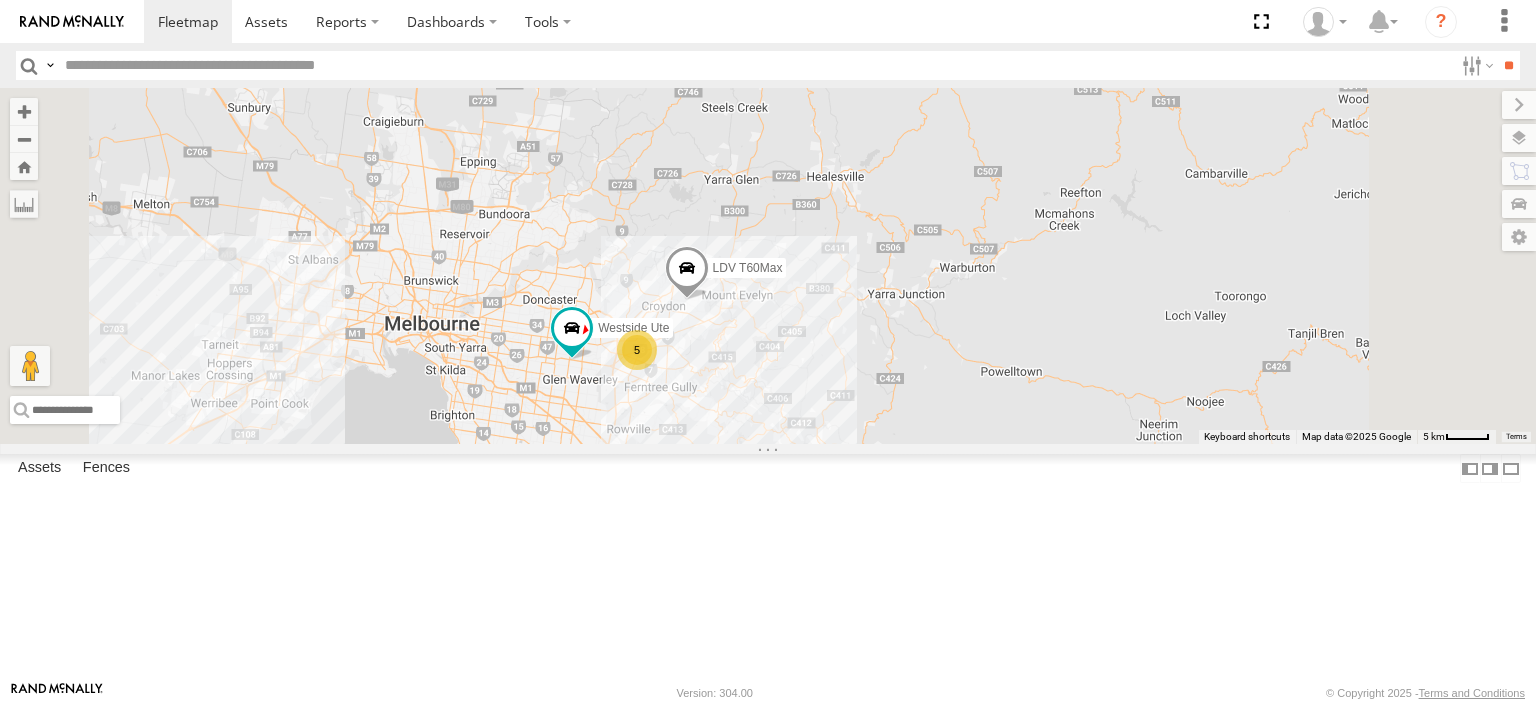 drag, startPoint x: 828, startPoint y: 496, endPoint x: 834, endPoint y: 422, distance: 74.24284 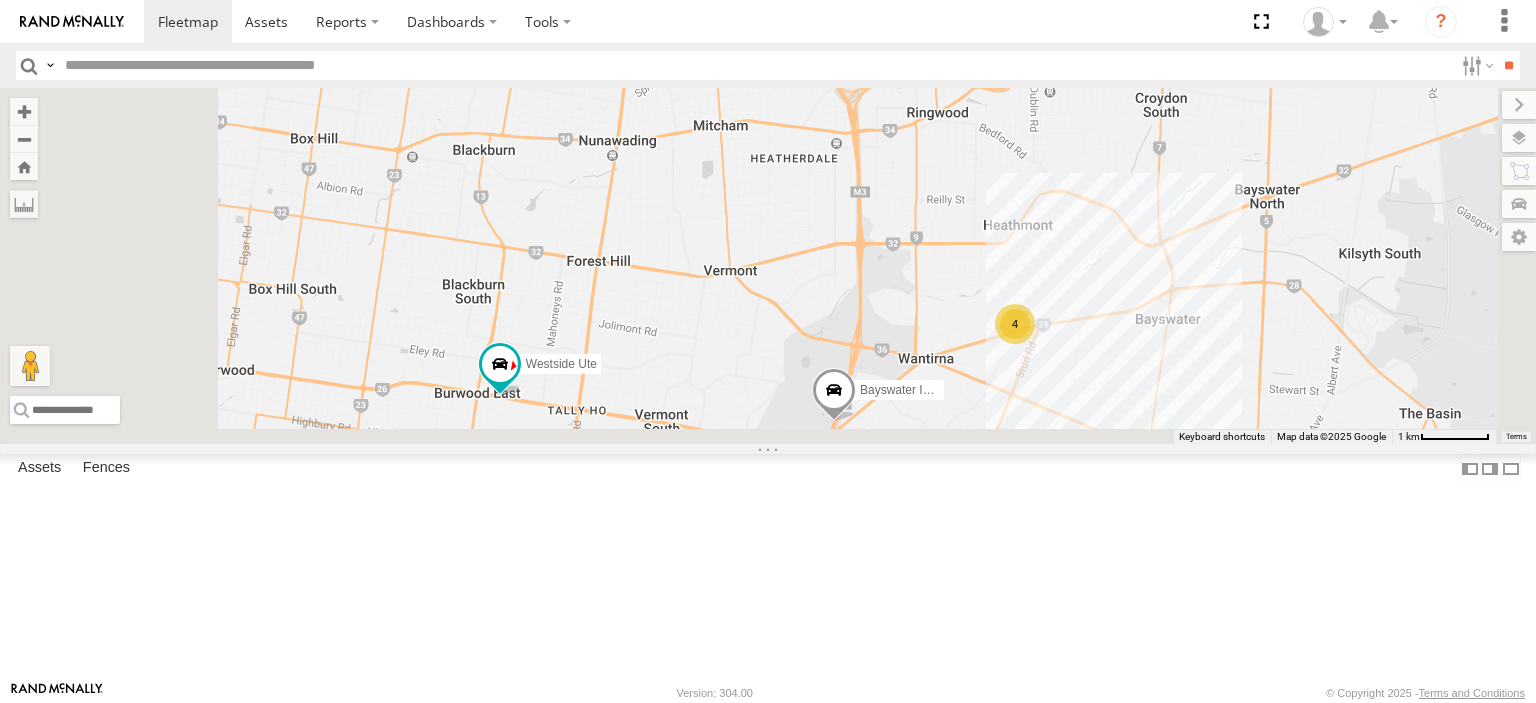 drag, startPoint x: 972, startPoint y: 505, endPoint x: 984, endPoint y: 211, distance: 294.24478 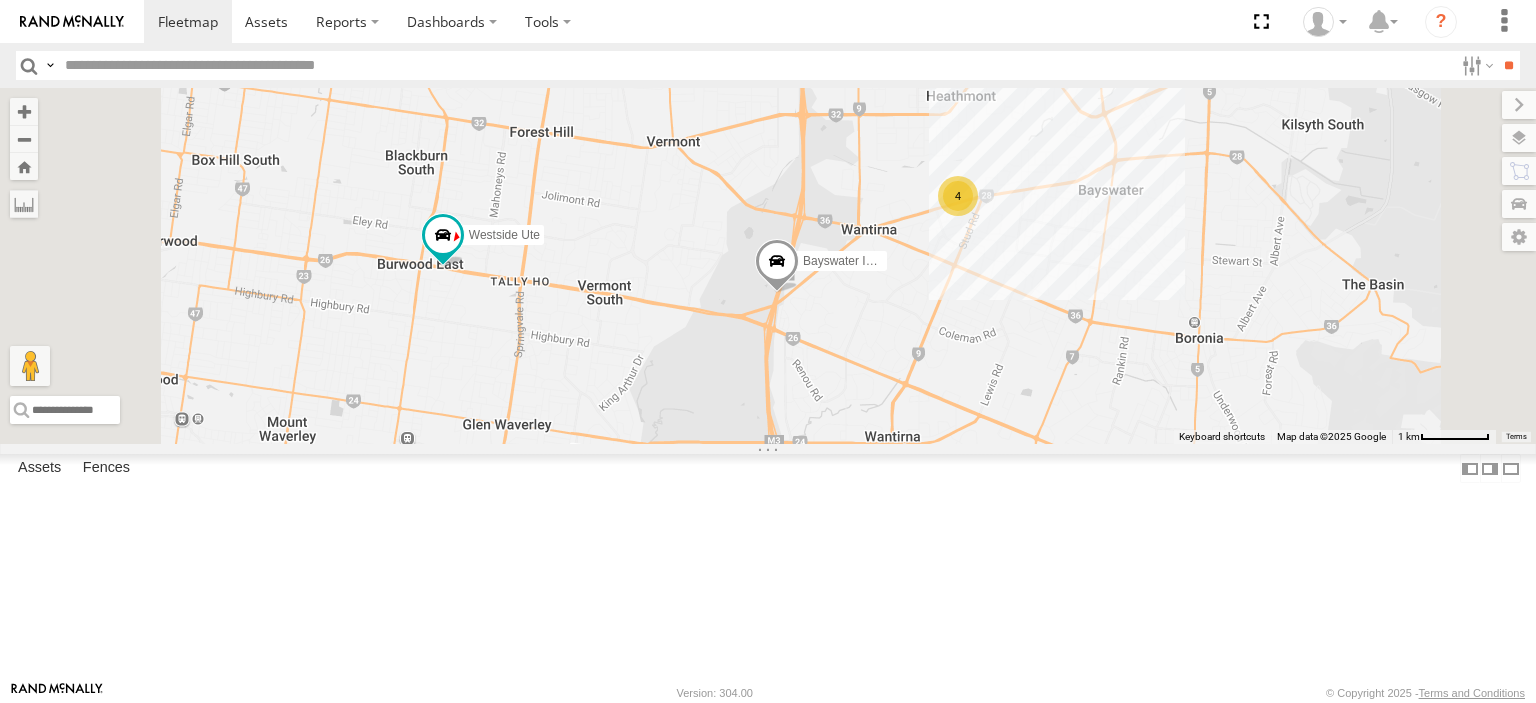 drag, startPoint x: 1195, startPoint y: 467, endPoint x: 1049, endPoint y: 398, distance: 161.48375 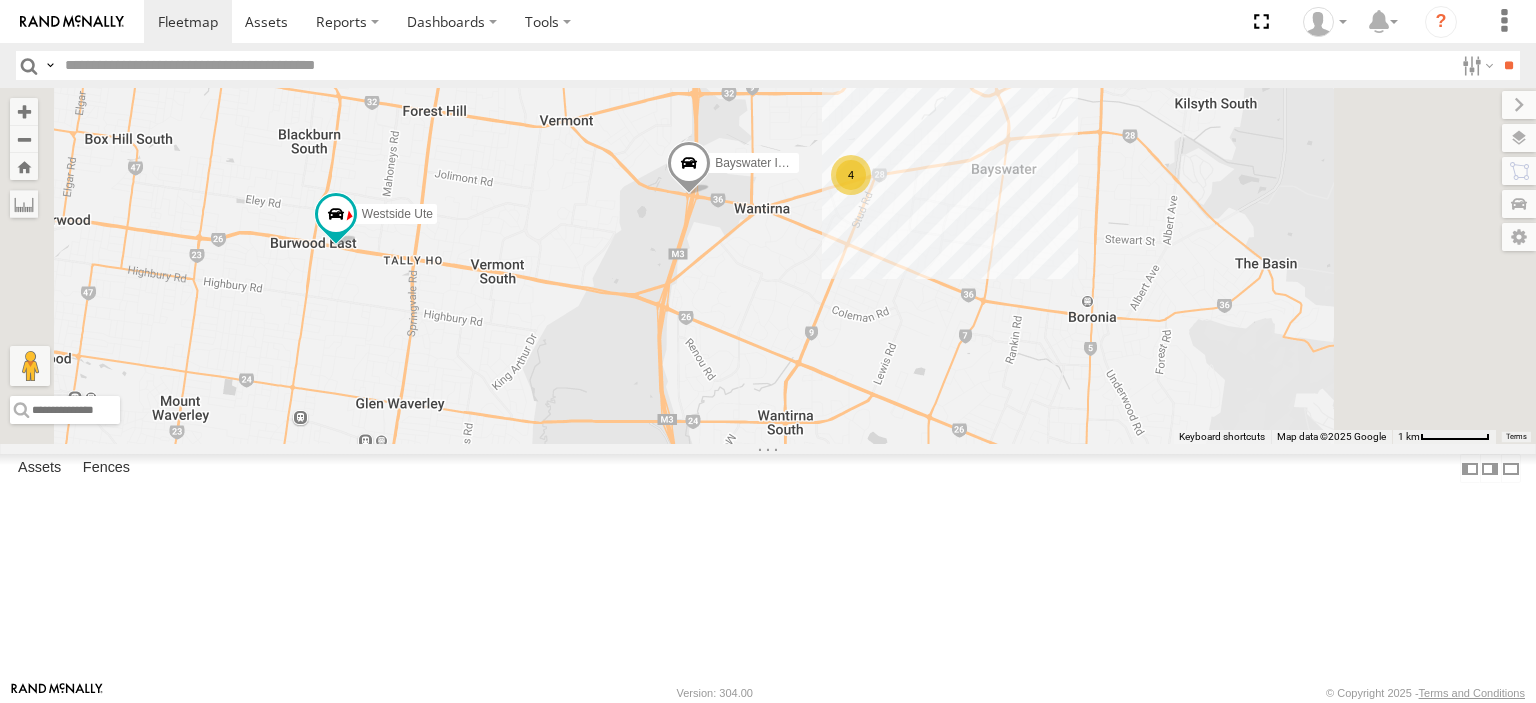 click on "Bendigo Isuzu FRR Westside Ute Westside UD LDV T60Max Bayswater Isuzu FRR 4" at bounding box center (768, 266) 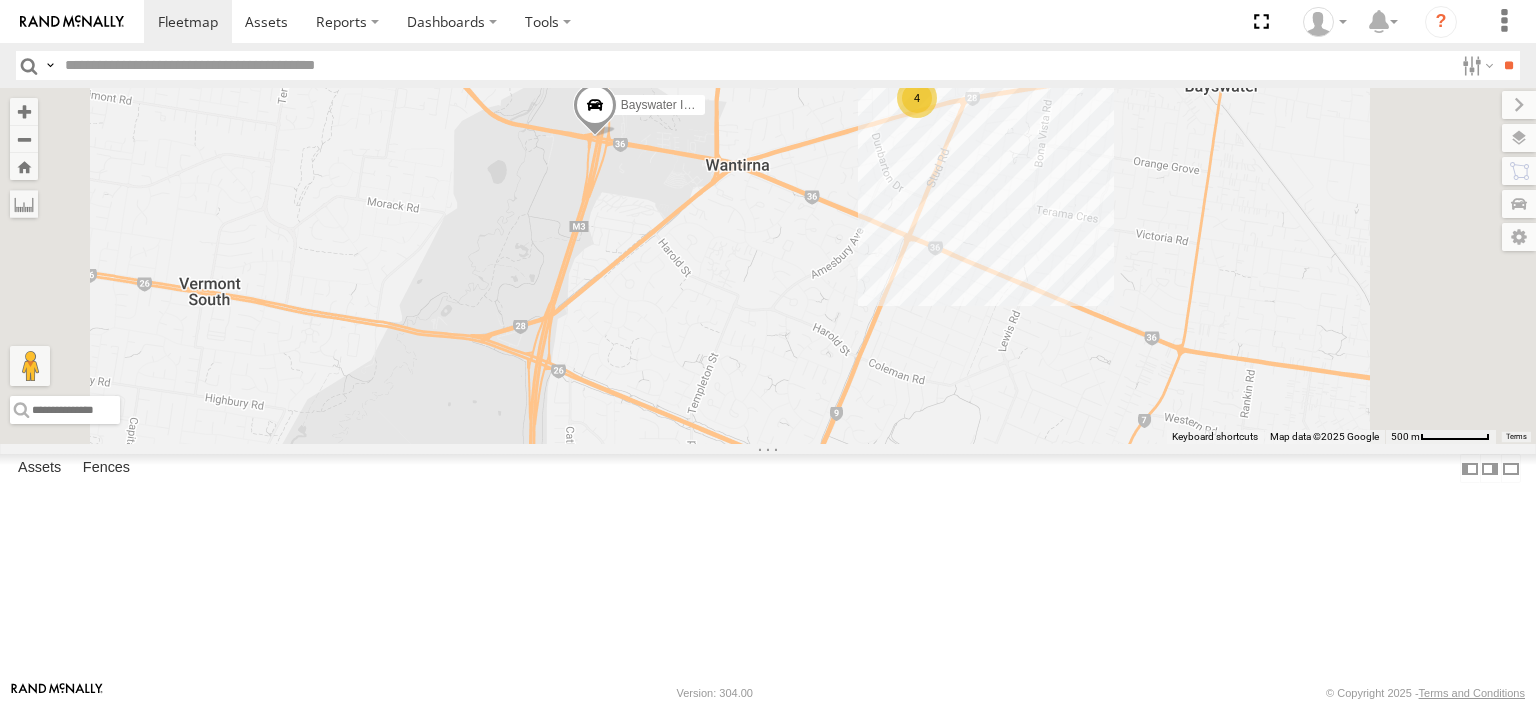 click at bounding box center (595, 110) 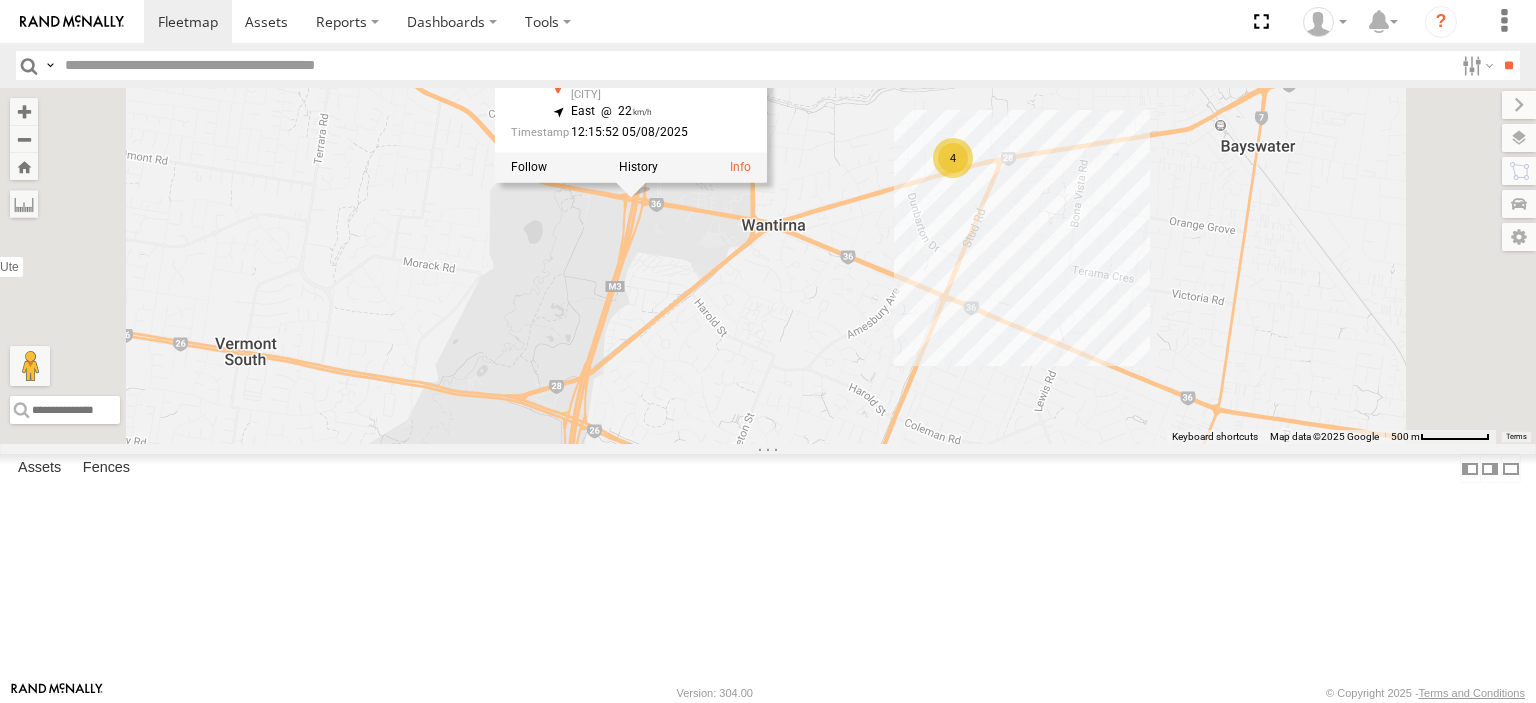 drag, startPoint x: 988, startPoint y: 348, endPoint x: 1042, endPoint y: 427, distance: 95.692215 